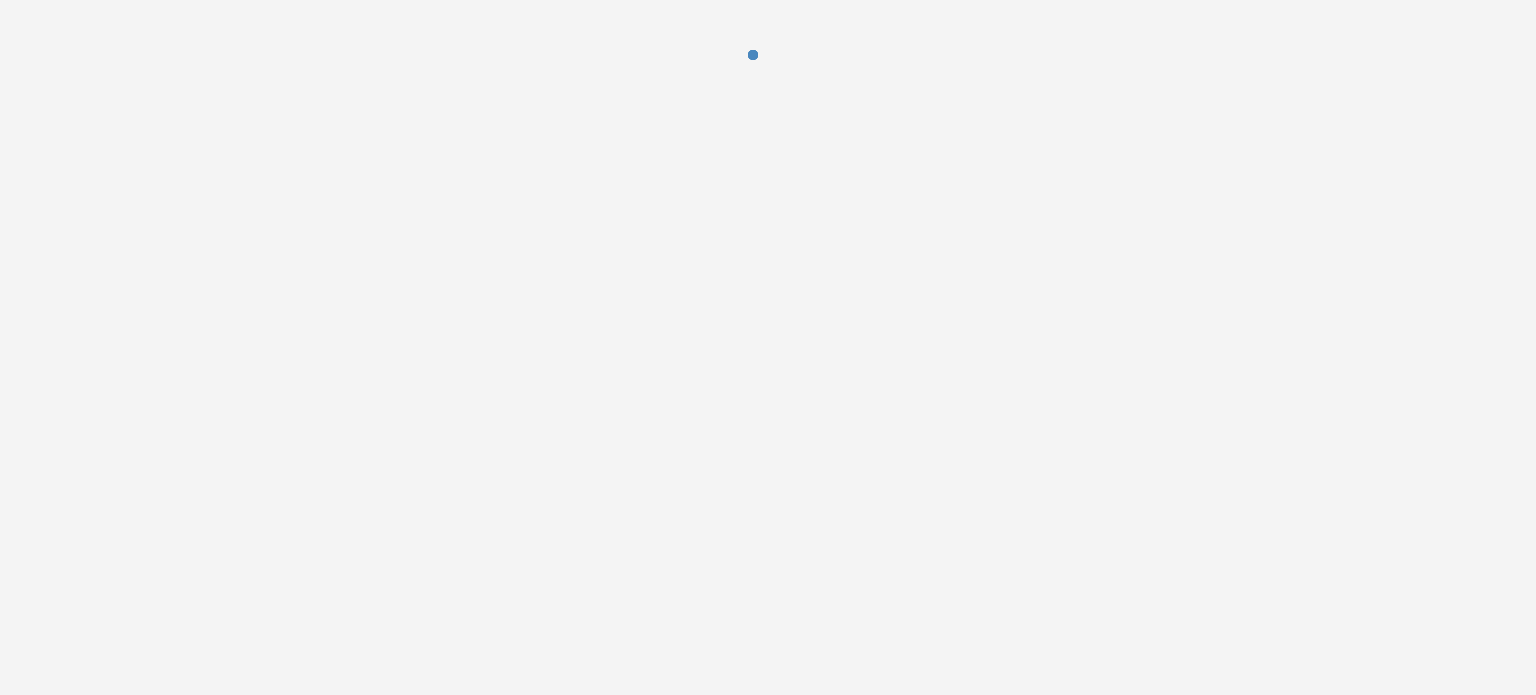 scroll, scrollTop: 0, scrollLeft: 0, axis: both 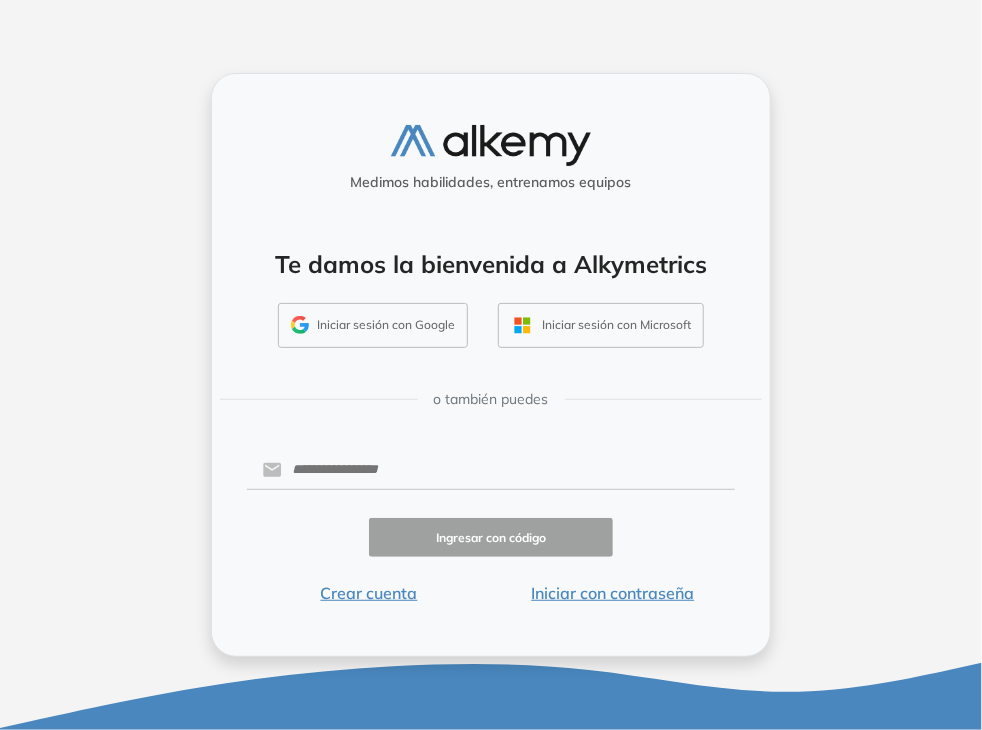 click on "Iniciar sesión con Google" at bounding box center [373, 326] 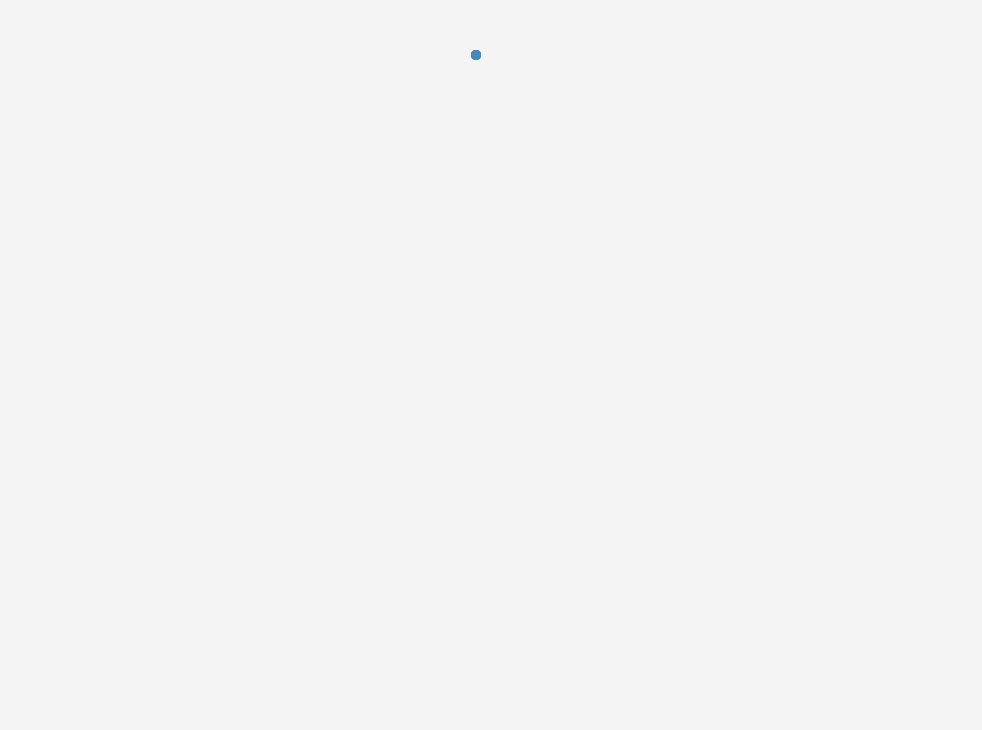 scroll, scrollTop: 0, scrollLeft: 0, axis: both 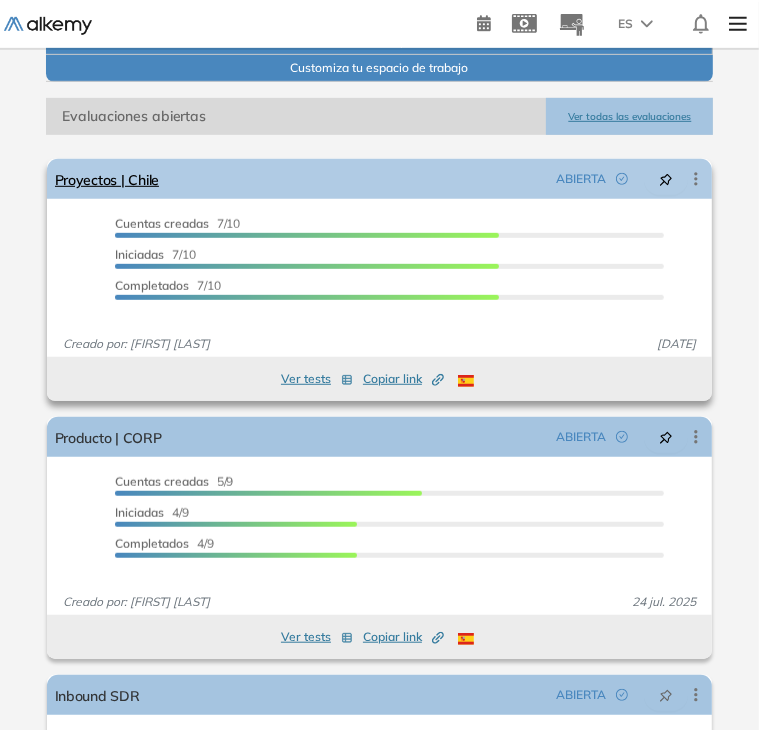 click 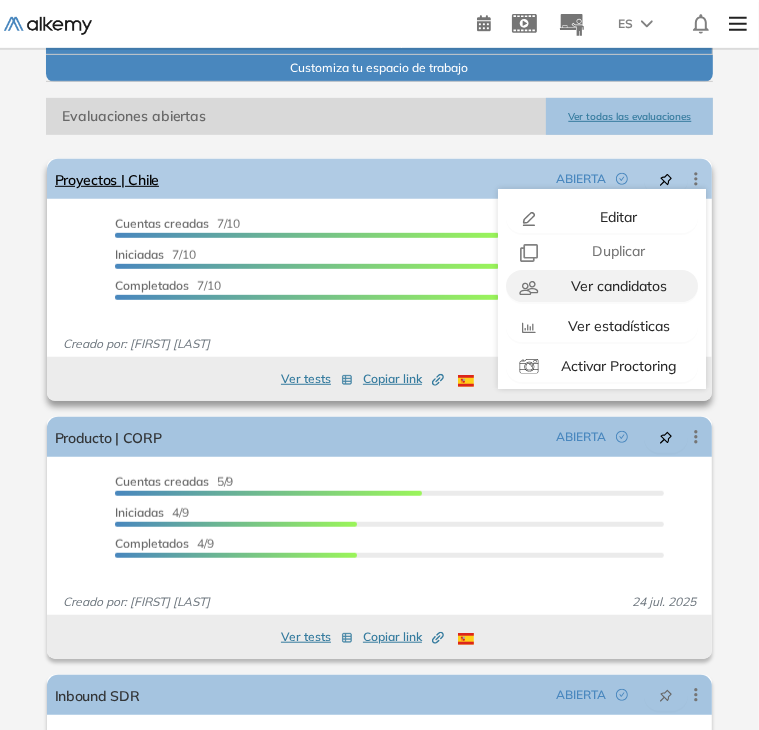 click on "Ver candidatos" at bounding box center [617, 286] 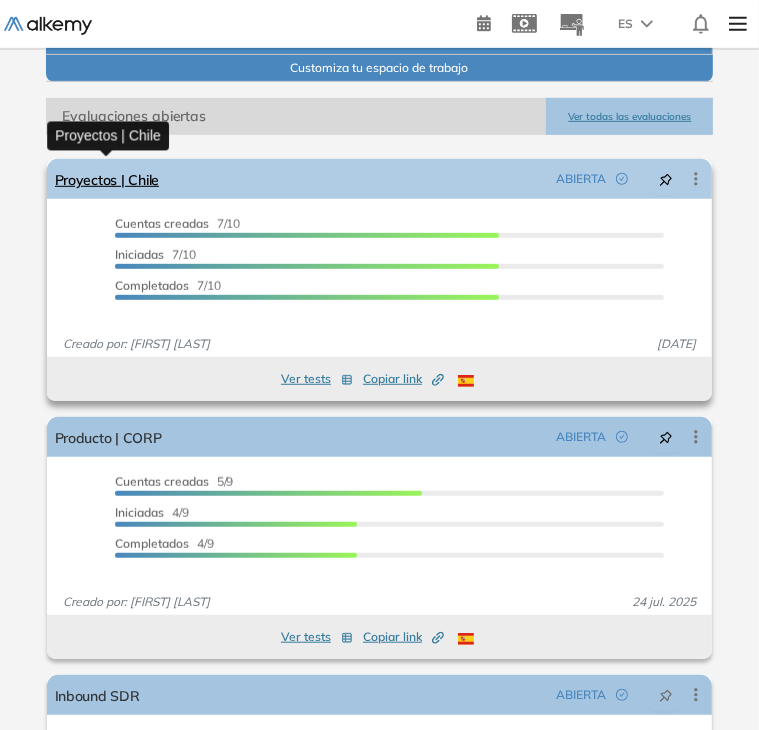 click on "Proyectos | Chile" at bounding box center (107, 179) 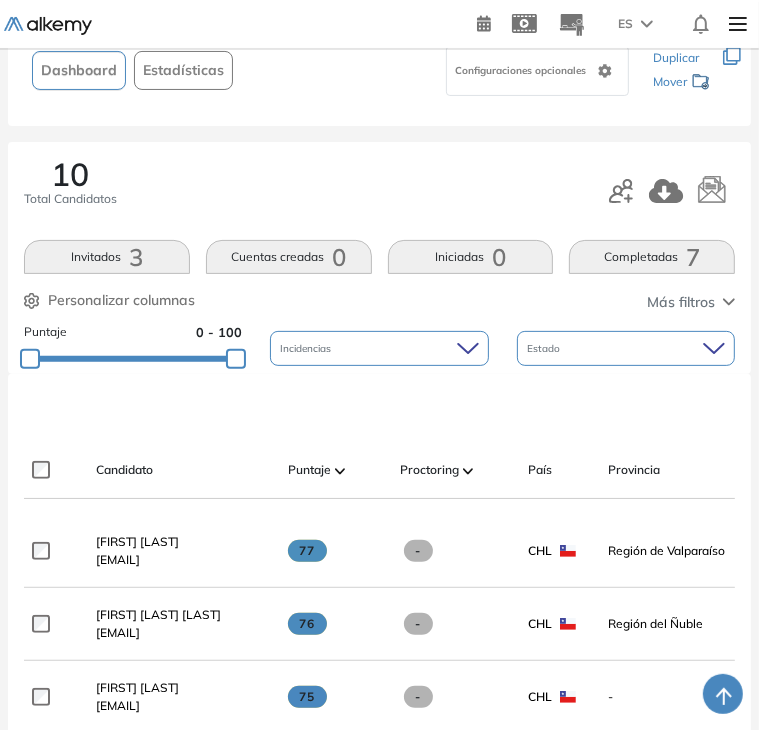 scroll, scrollTop: 141, scrollLeft: 0, axis: vertical 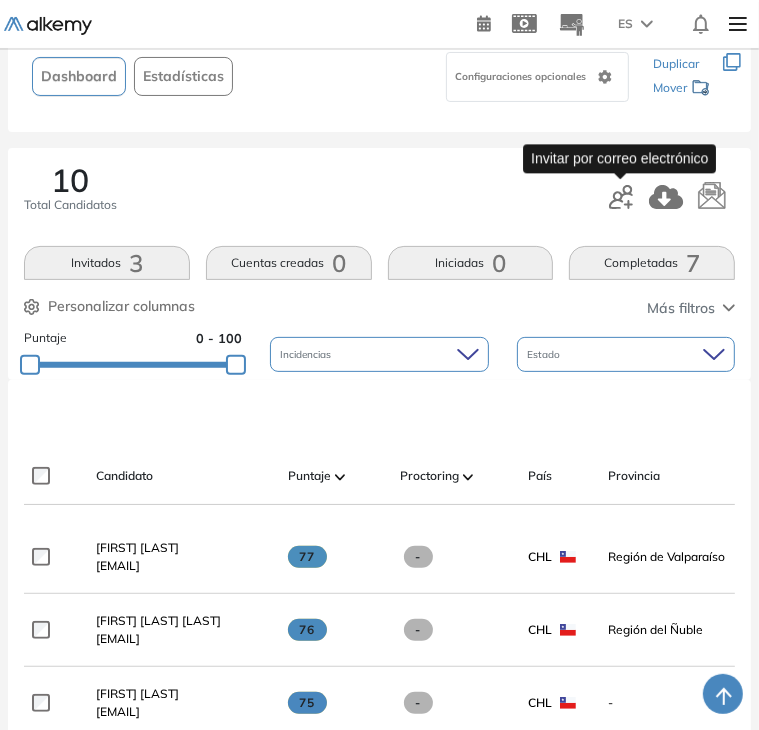 click 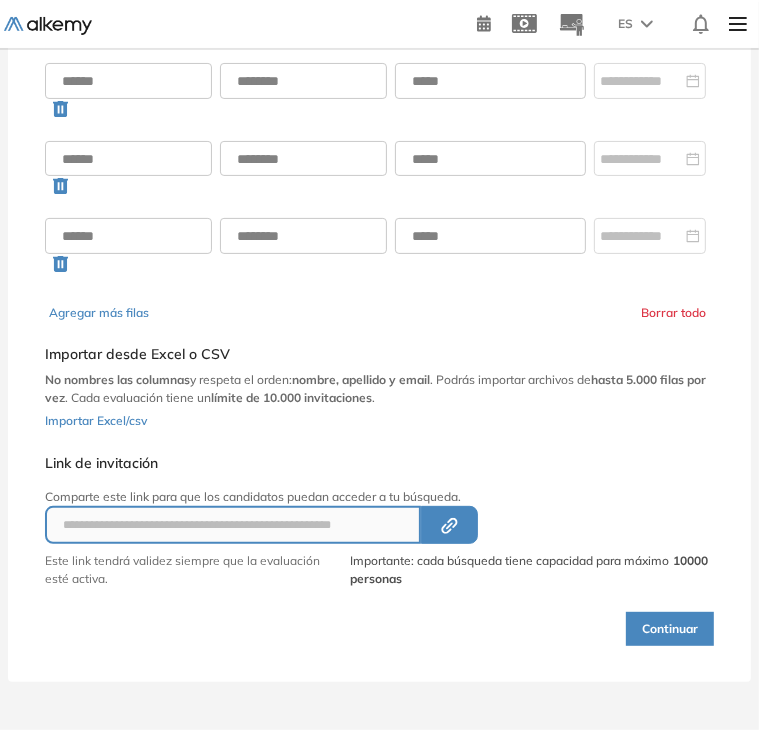 scroll, scrollTop: 136, scrollLeft: 0, axis: vertical 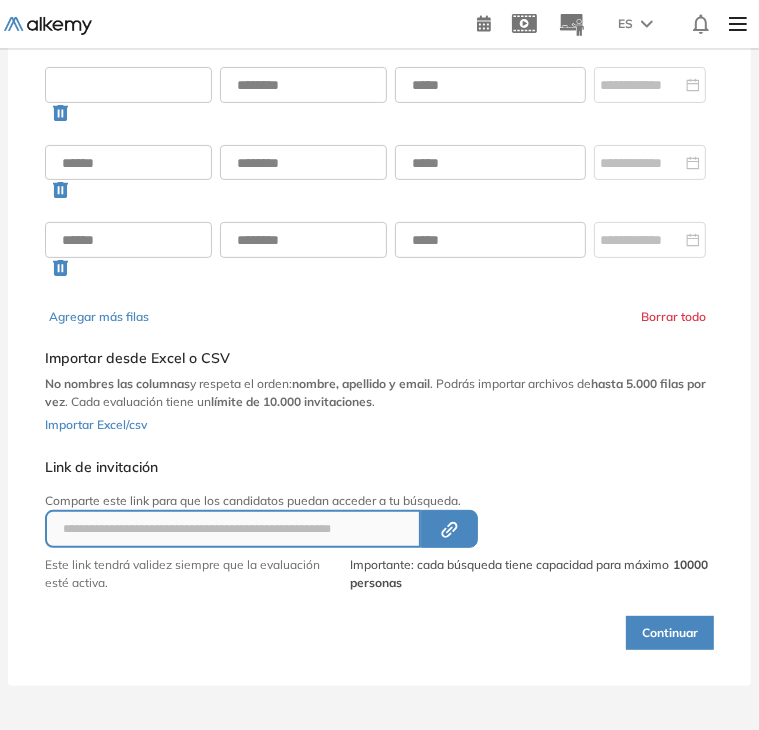 click at bounding box center [128, 85] 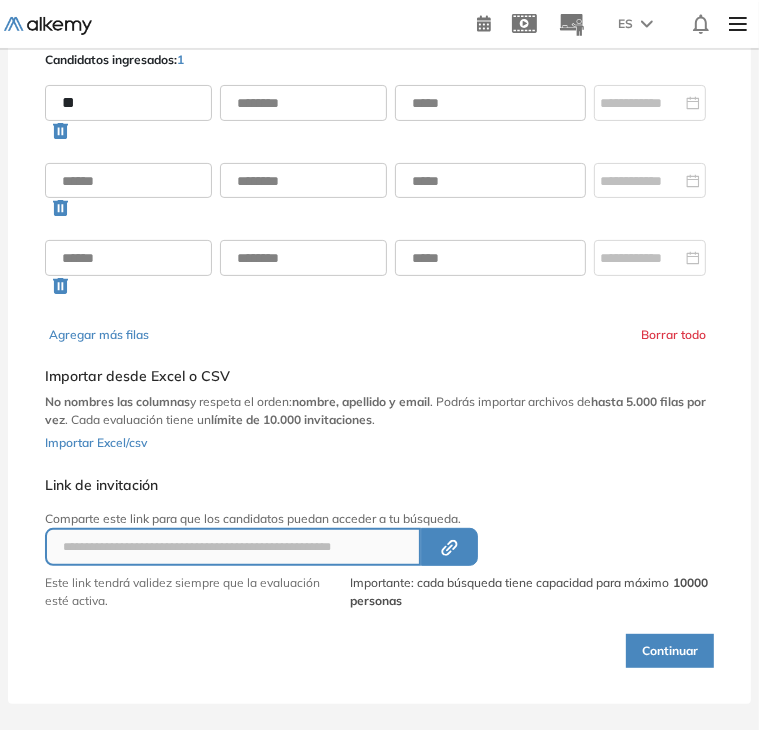 type on "*" 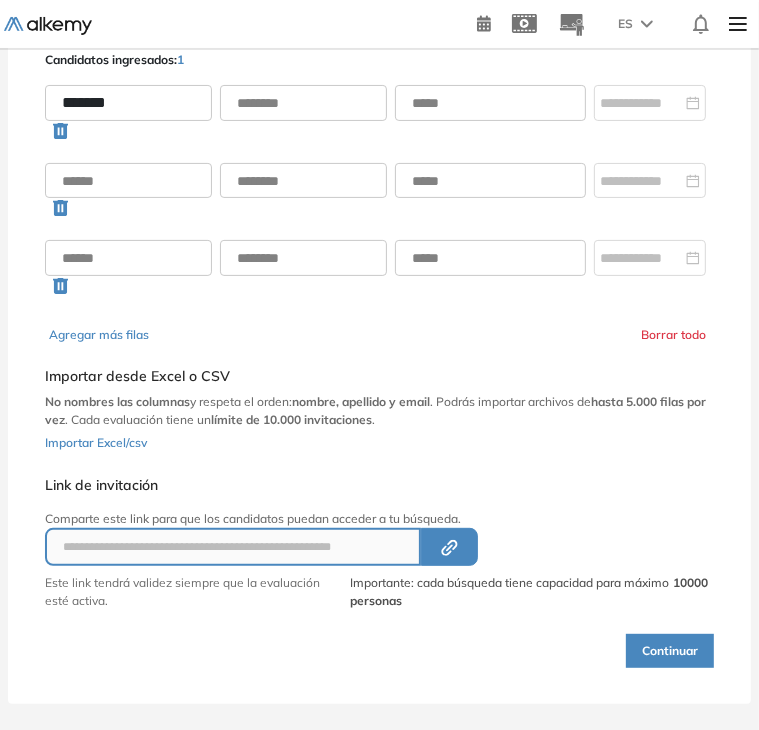 type on "*******" 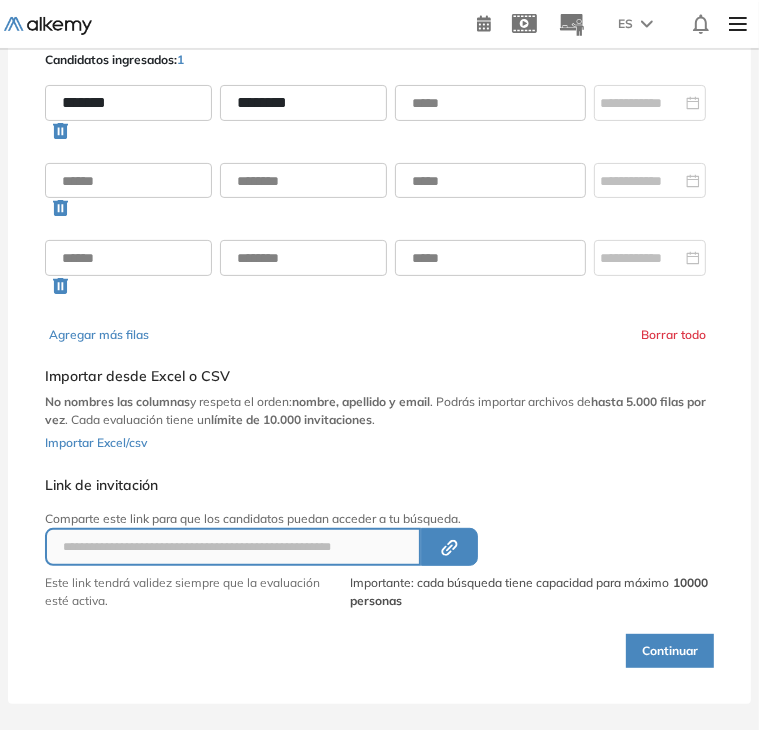 type on "********" 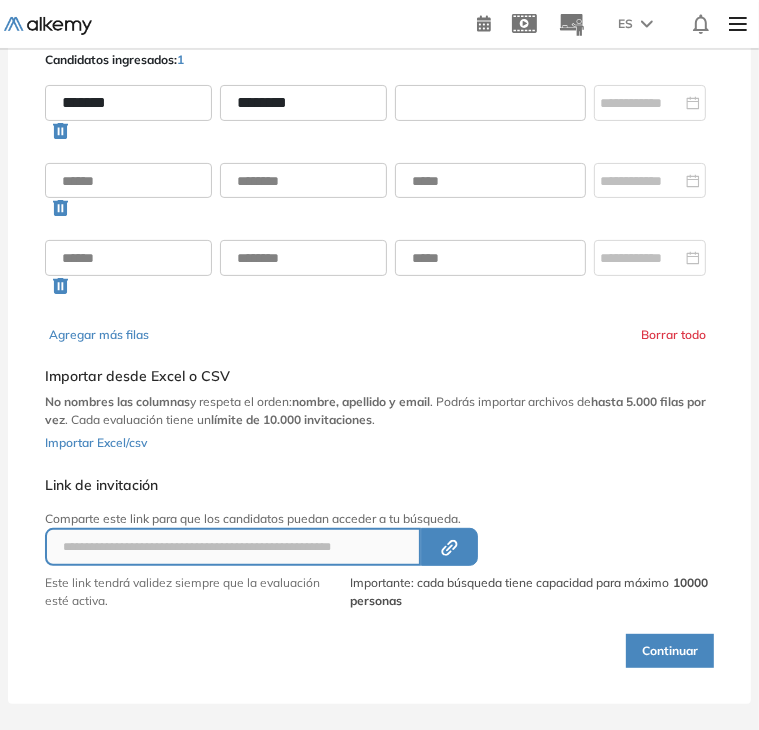 paste on "**********" 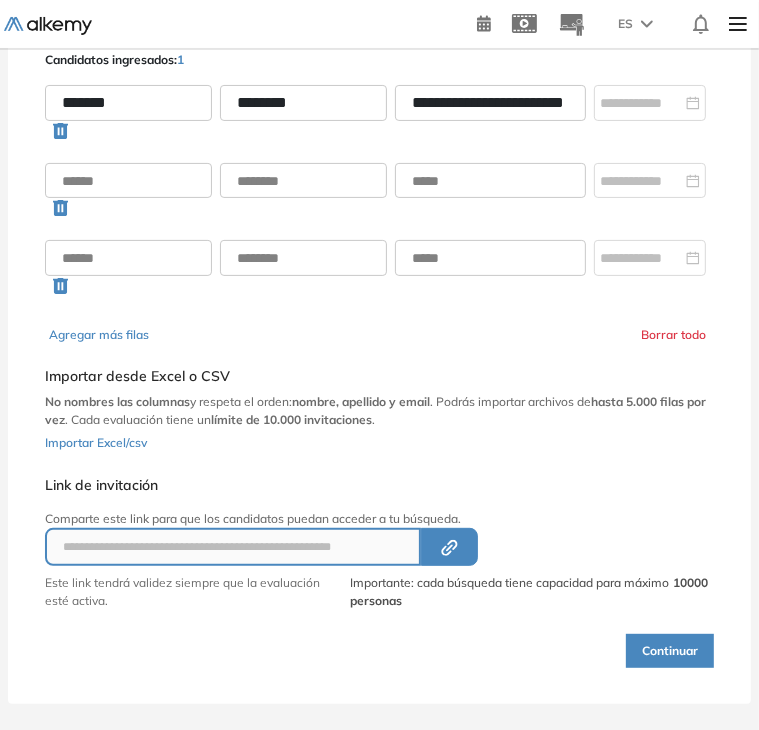 scroll, scrollTop: 0, scrollLeft: 42, axis: horizontal 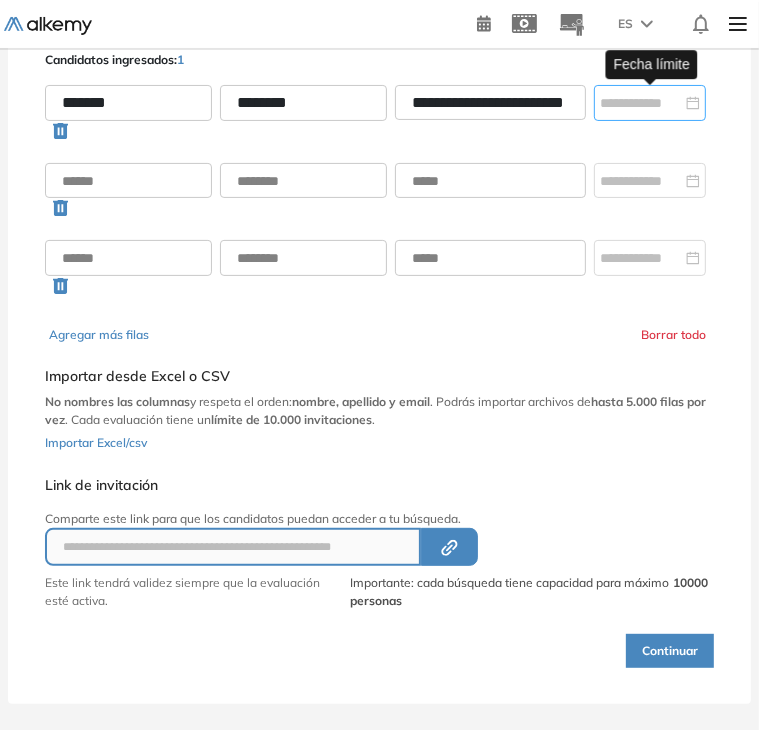 type on "**********" 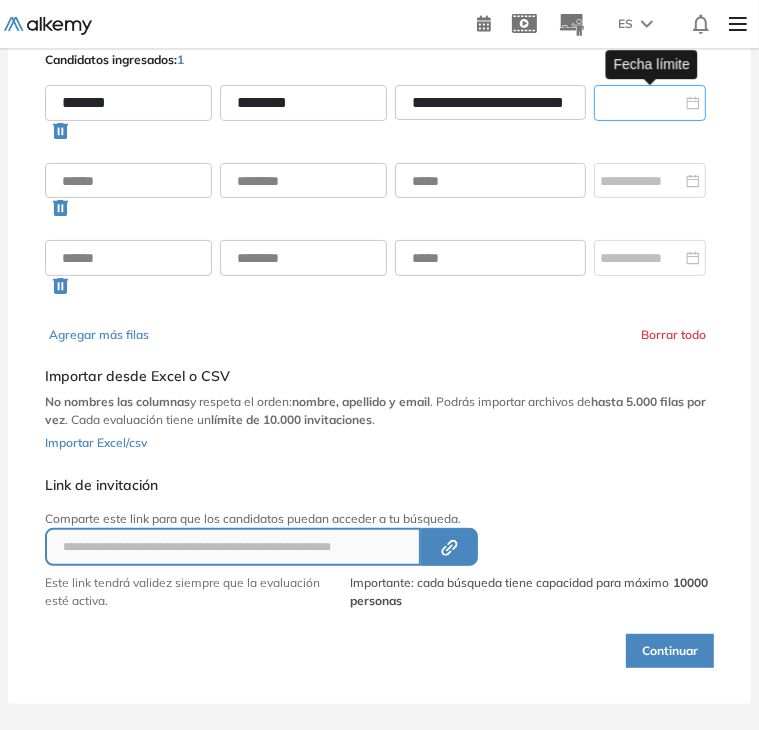 click at bounding box center [641, 103] 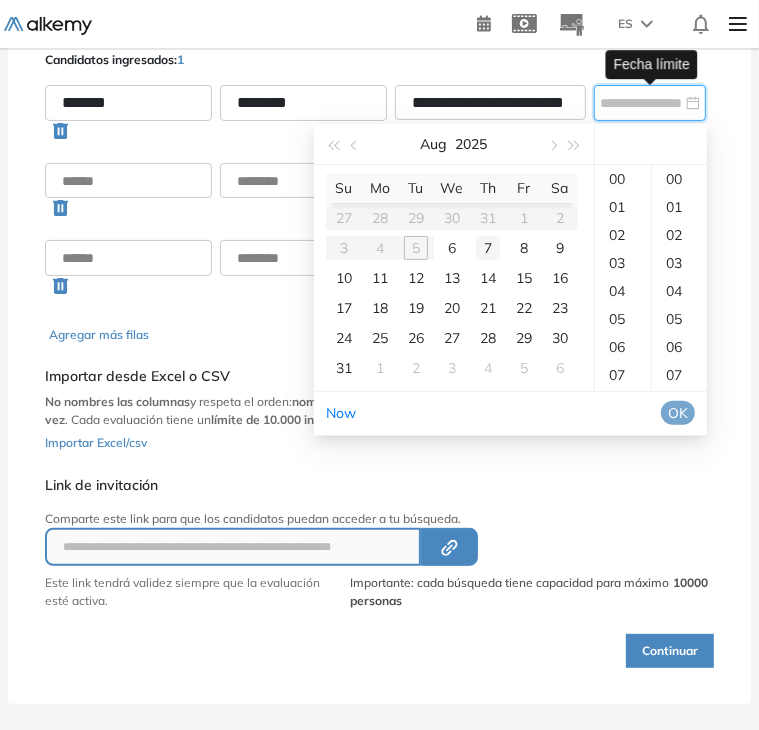 type on "**********" 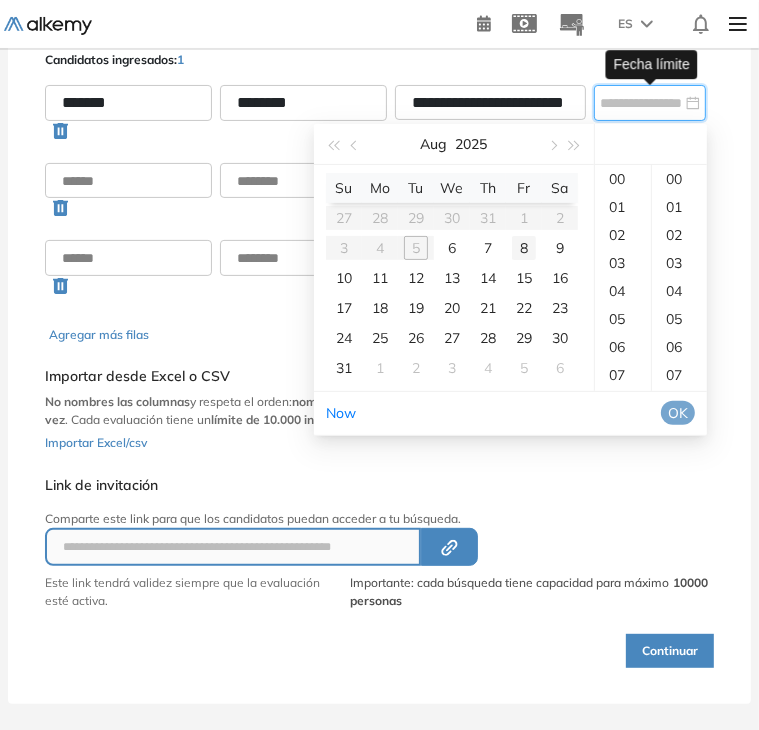 click on "8" at bounding box center [524, 248] 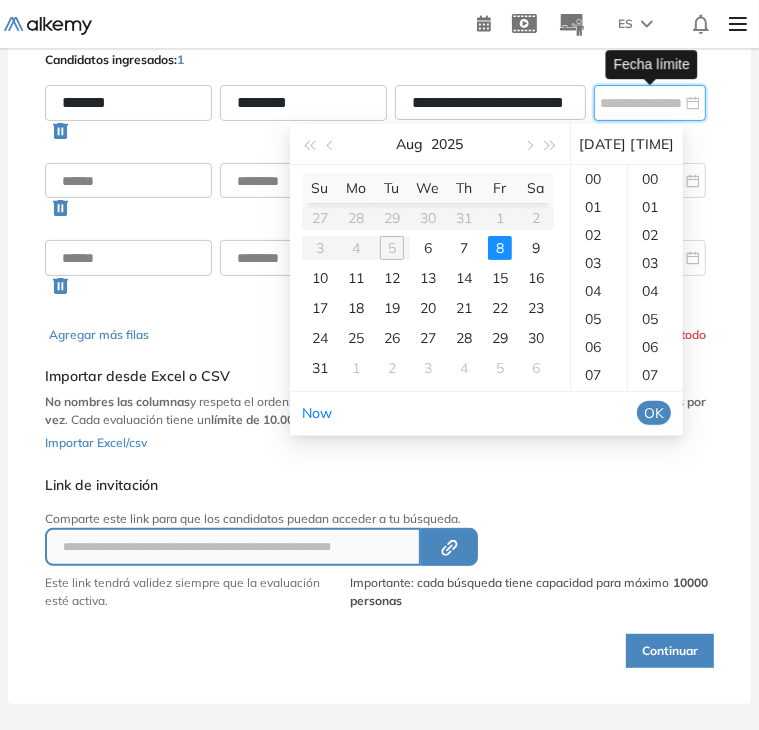 scroll, scrollTop: 308, scrollLeft: 0, axis: vertical 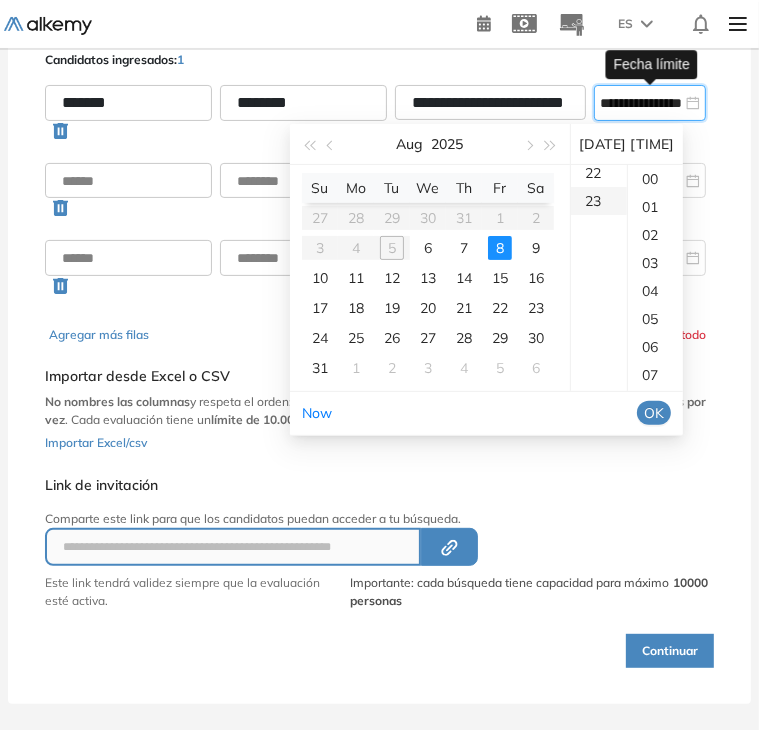 click on "23" at bounding box center (599, 201) 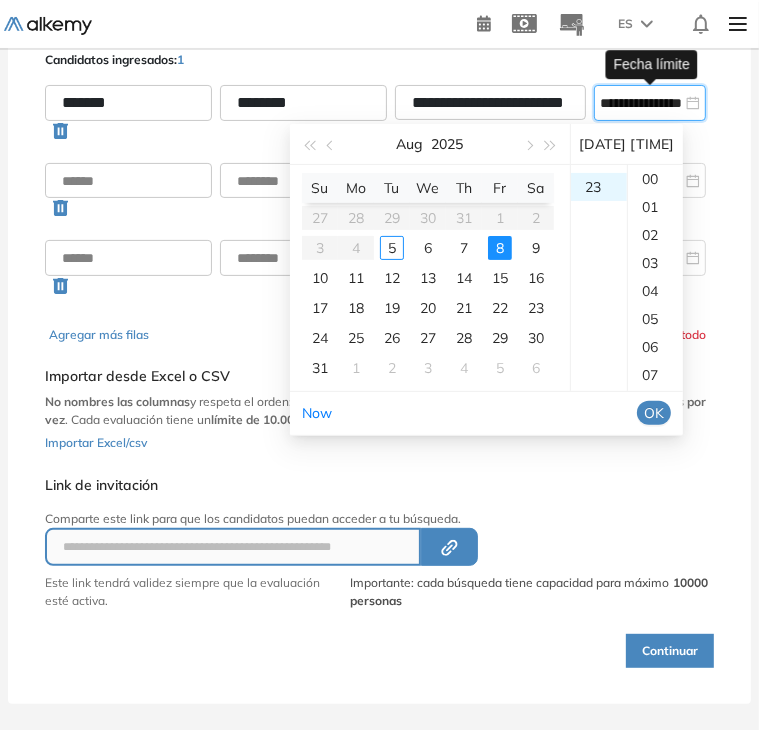 scroll, scrollTop: 644, scrollLeft: 0, axis: vertical 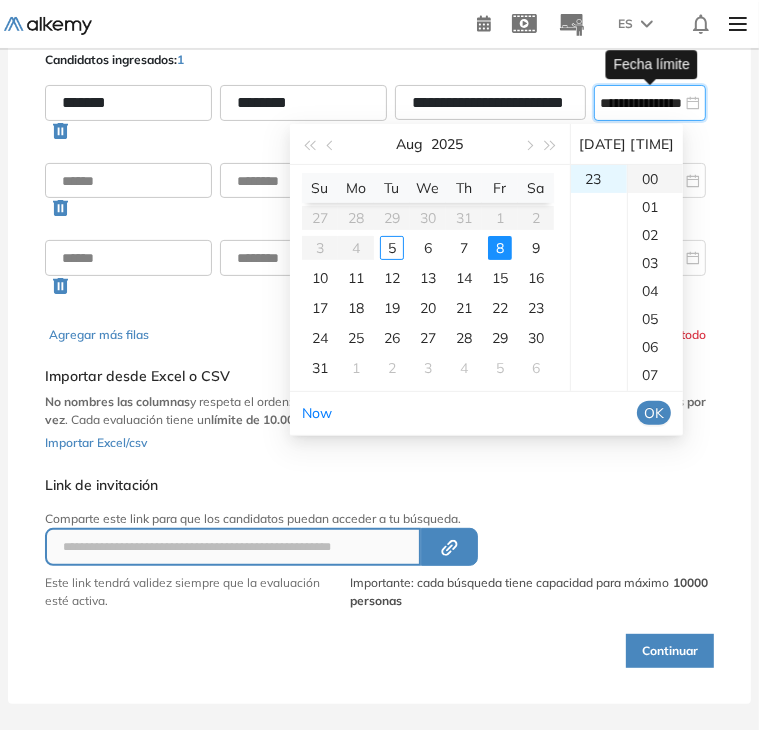 click on "00" at bounding box center [655, 179] 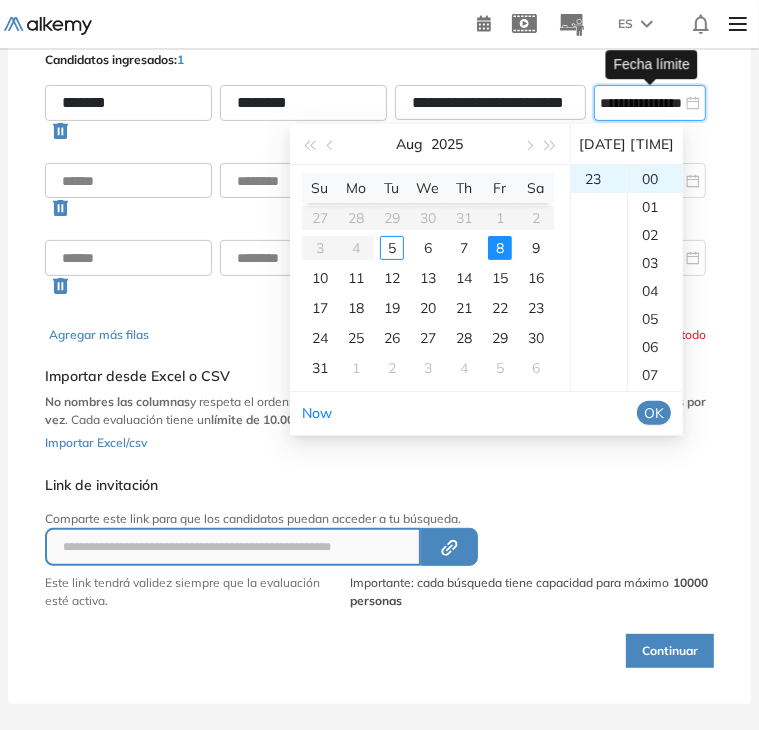 click on "OK" at bounding box center (654, 413) 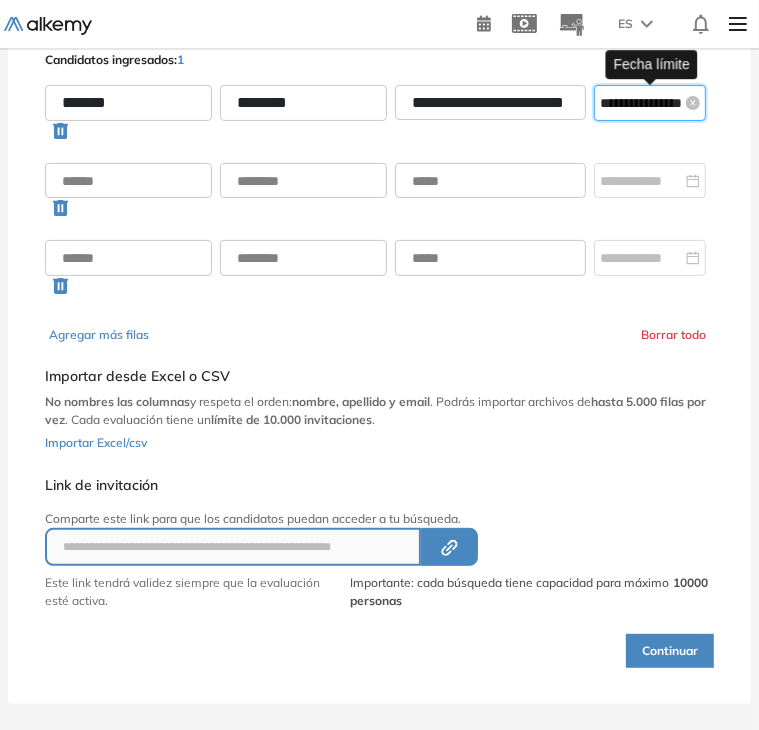 click on "**********" at bounding box center [641, 103] 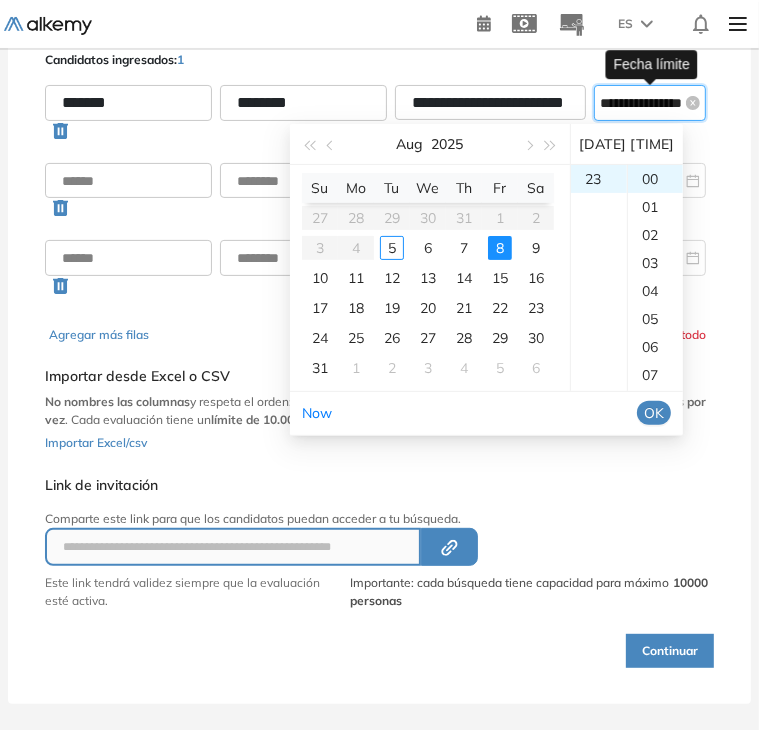 scroll, scrollTop: 0, scrollLeft: 37, axis: horizontal 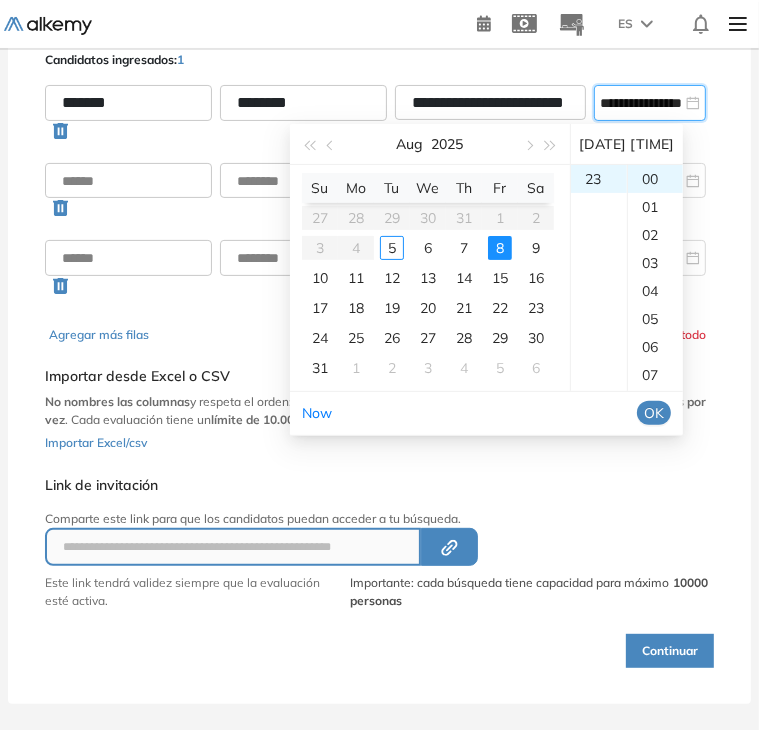 click on "**********" at bounding box center [379, 359] 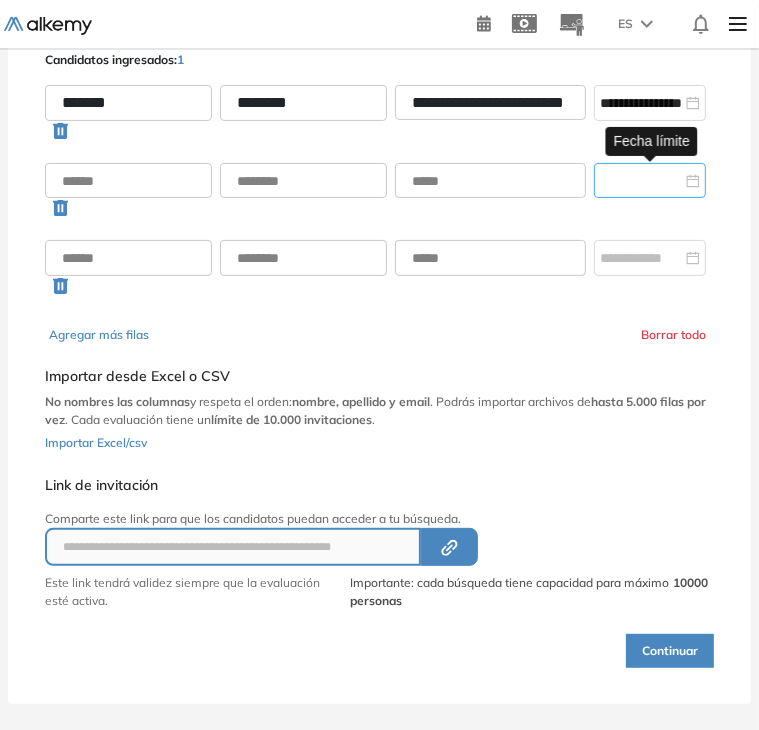 click at bounding box center (641, 181) 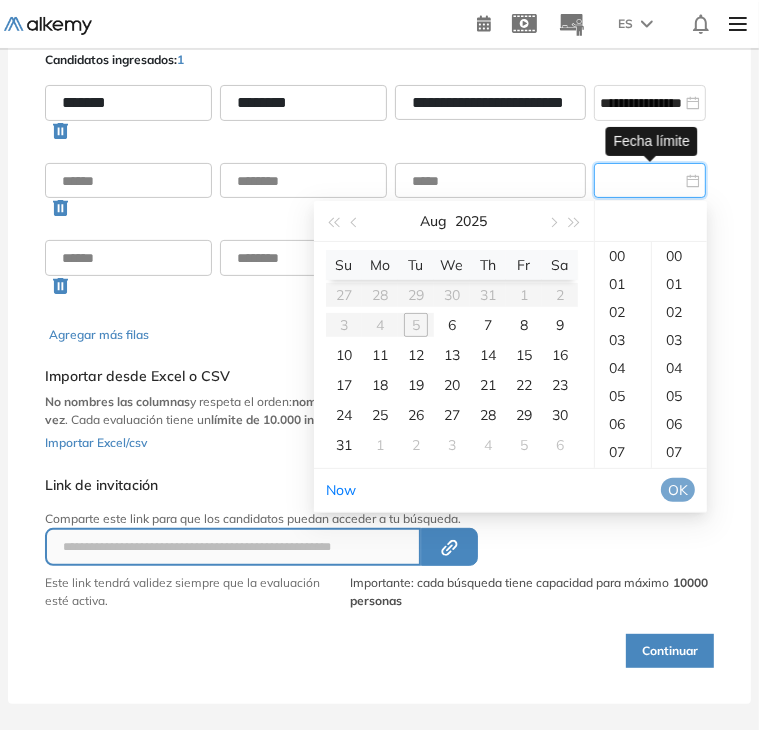 paste on "**********" 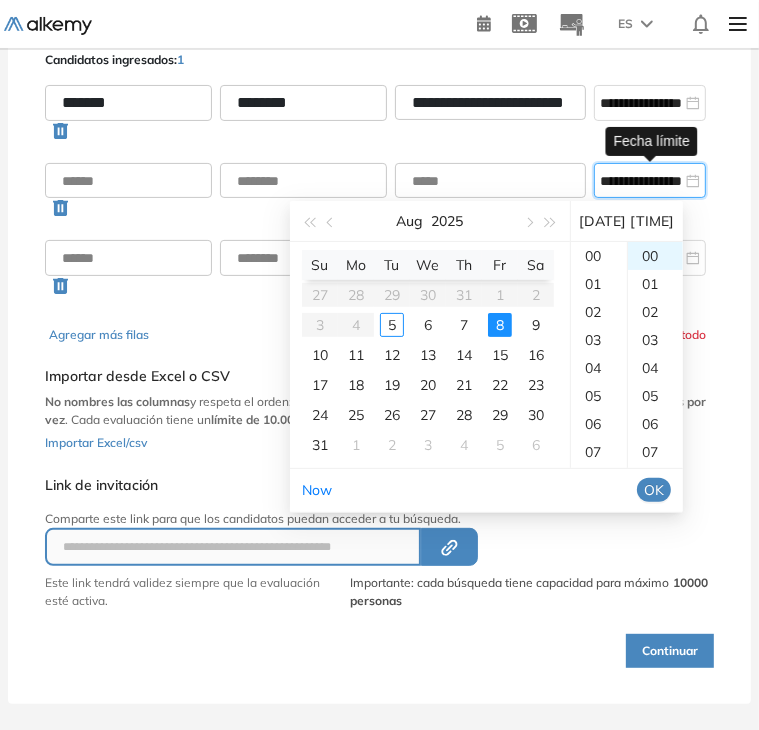 type on "**********" 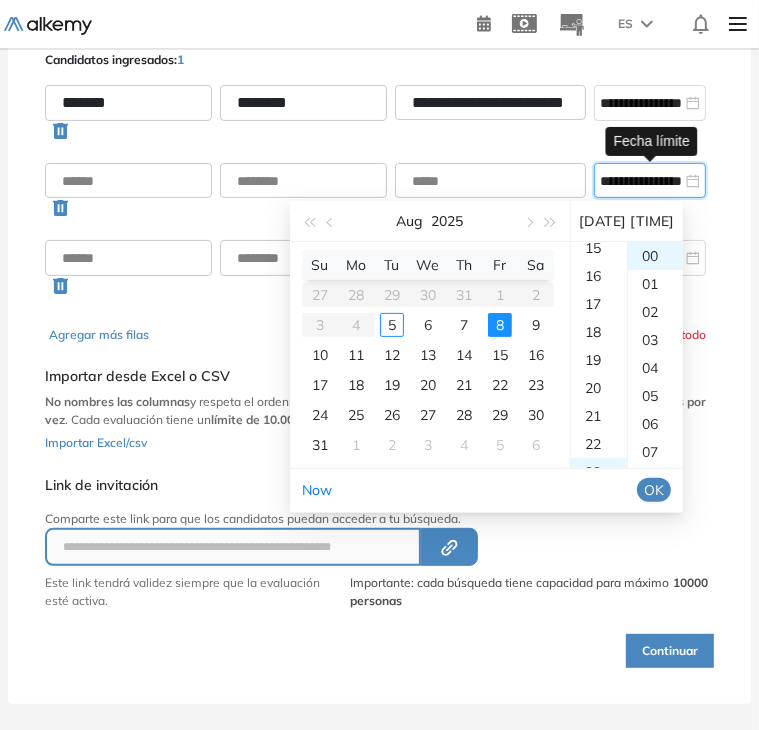 scroll, scrollTop: 644, scrollLeft: 0, axis: vertical 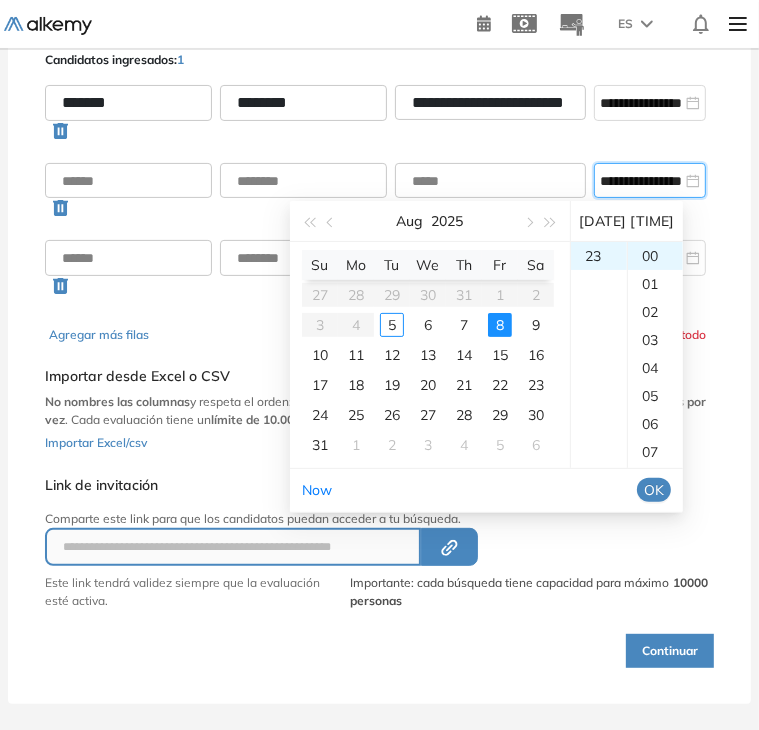 click on "**********" at bounding box center (379, 328) 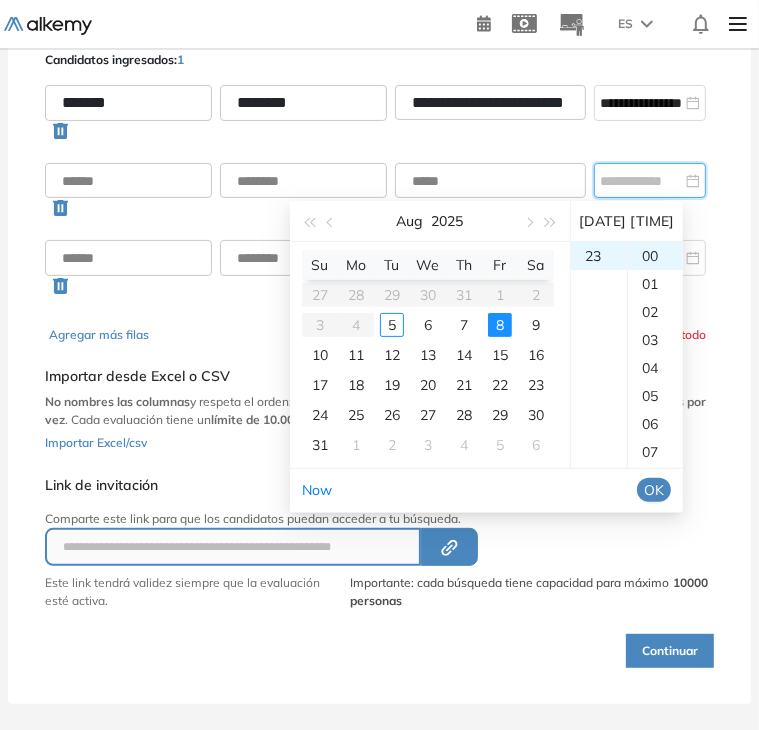 scroll, scrollTop: 0, scrollLeft: 0, axis: both 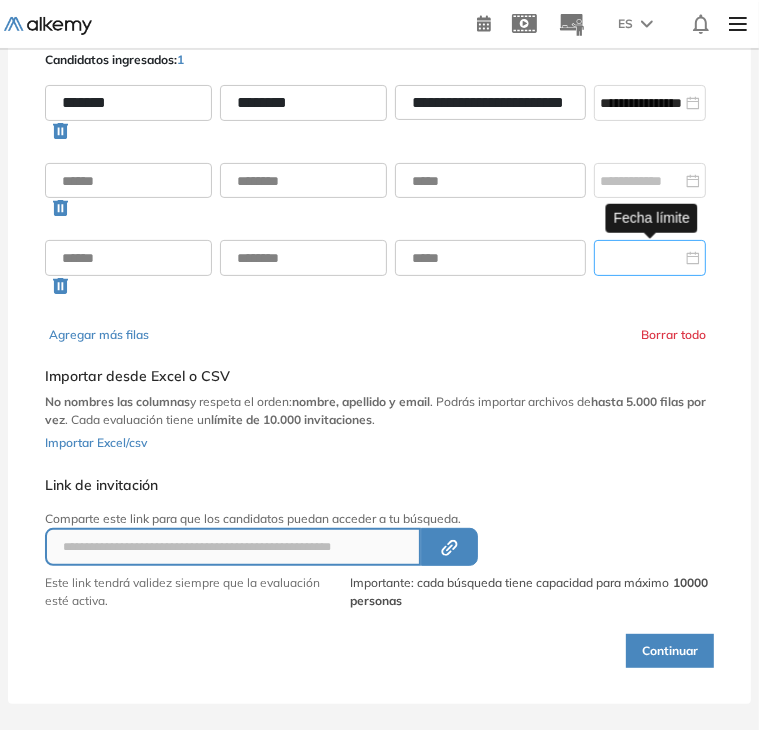 click at bounding box center (641, 258) 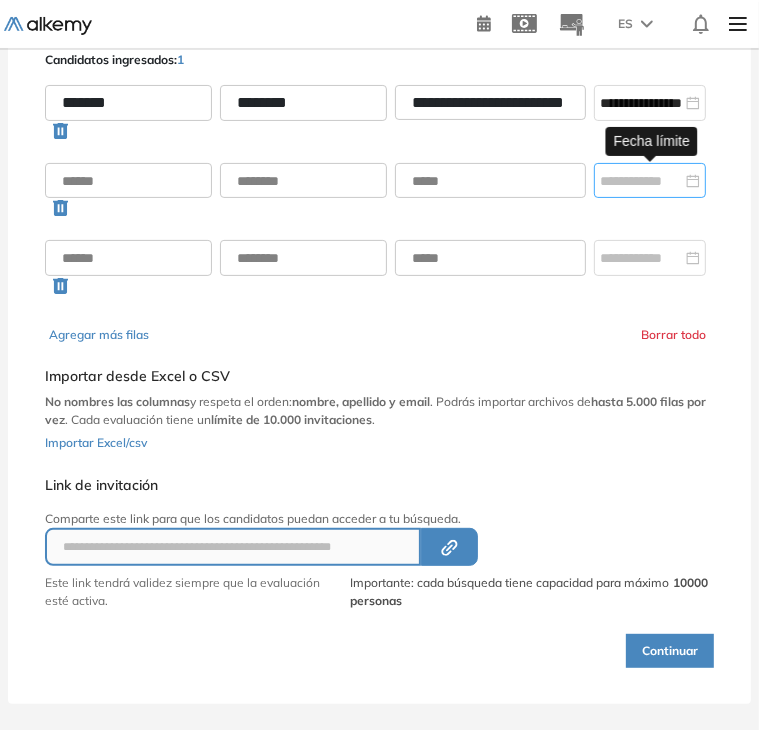 click at bounding box center [650, 181] 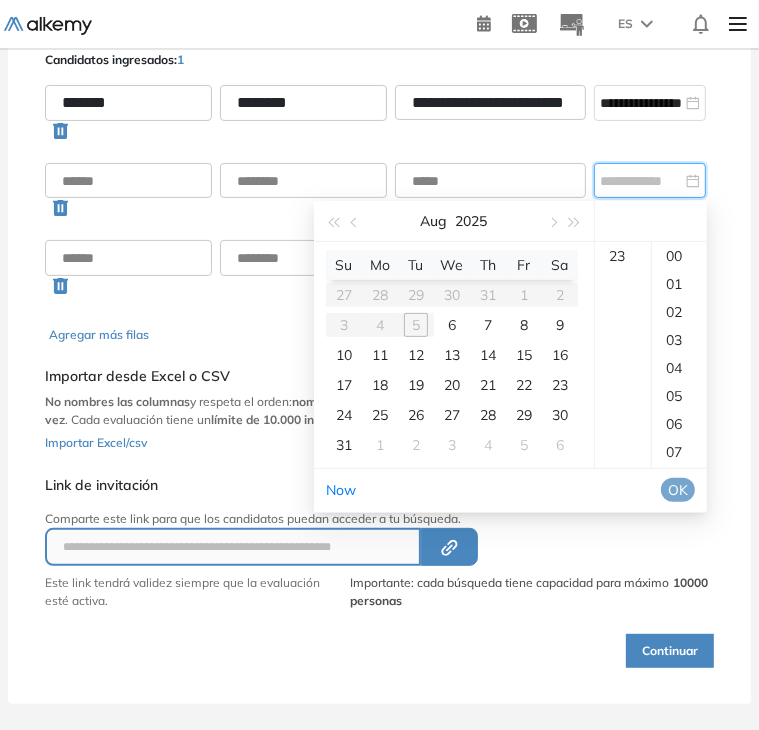 click on "**********" at bounding box center (379, 328) 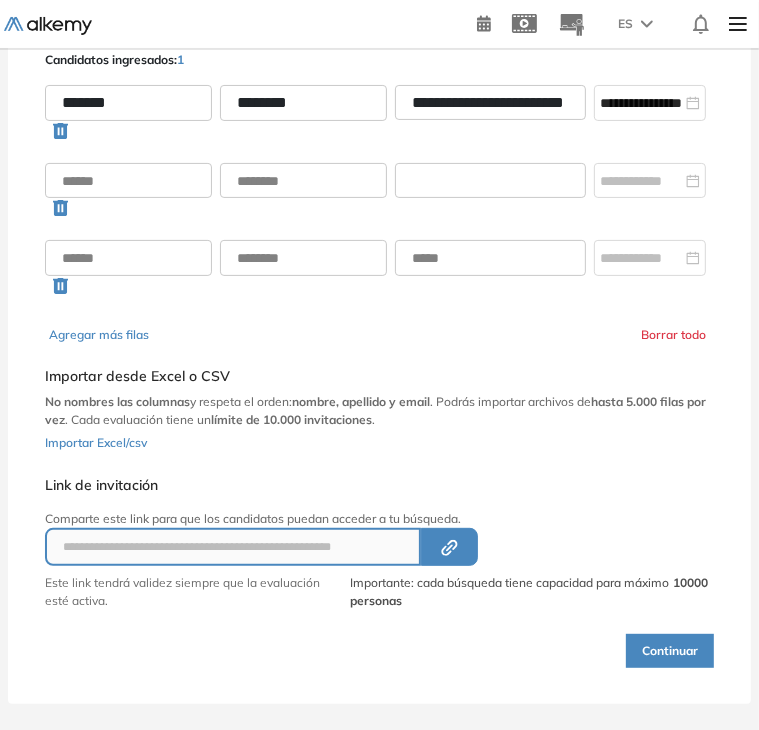 click at bounding box center [490, 181] 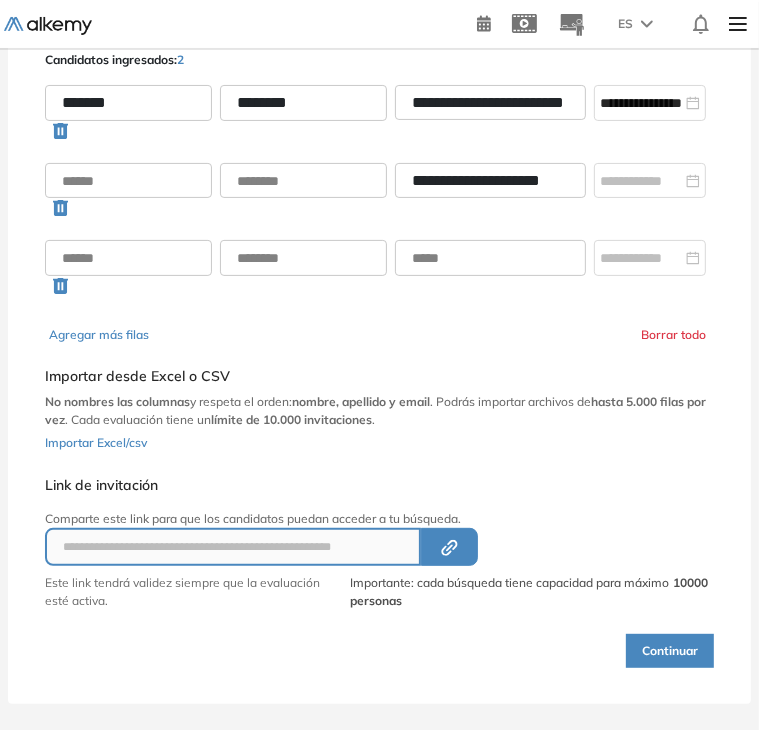 scroll, scrollTop: 0, scrollLeft: 16, axis: horizontal 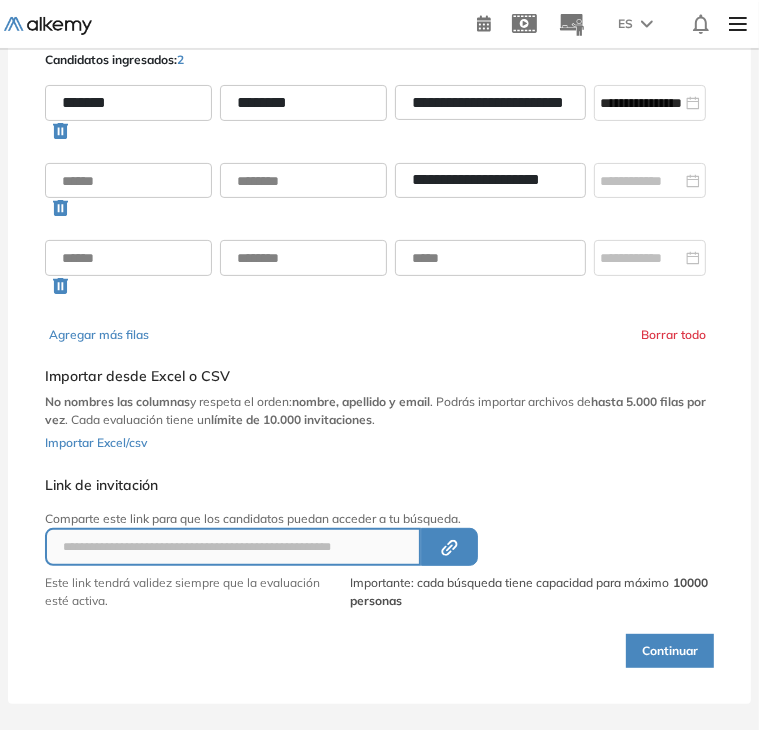 type on "**********" 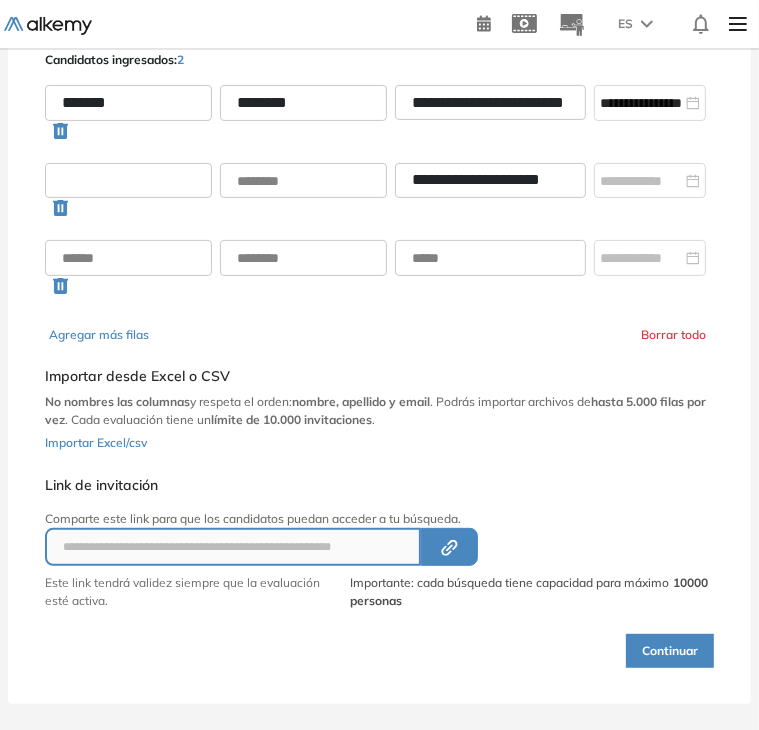 click at bounding box center [128, 181] 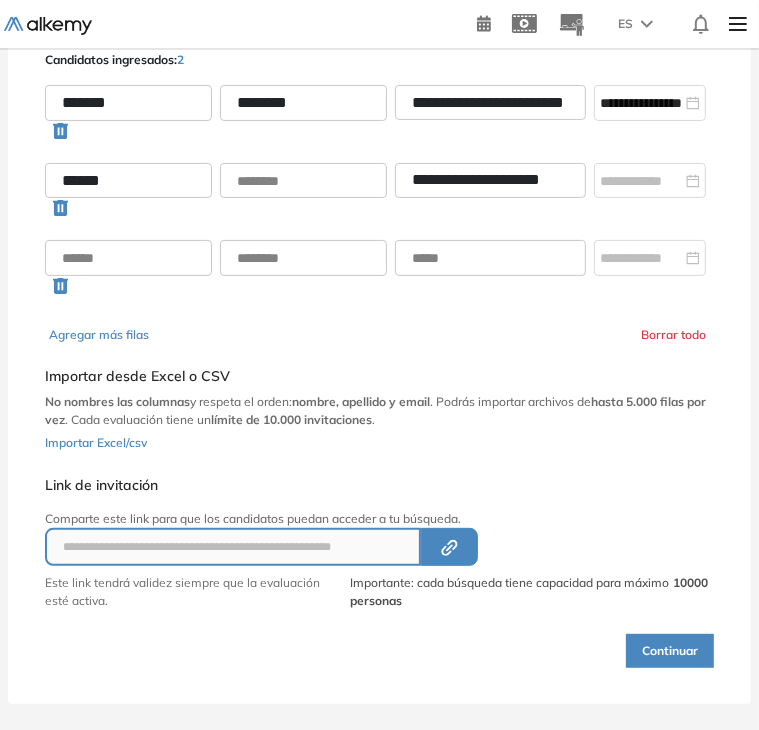 type on "******" 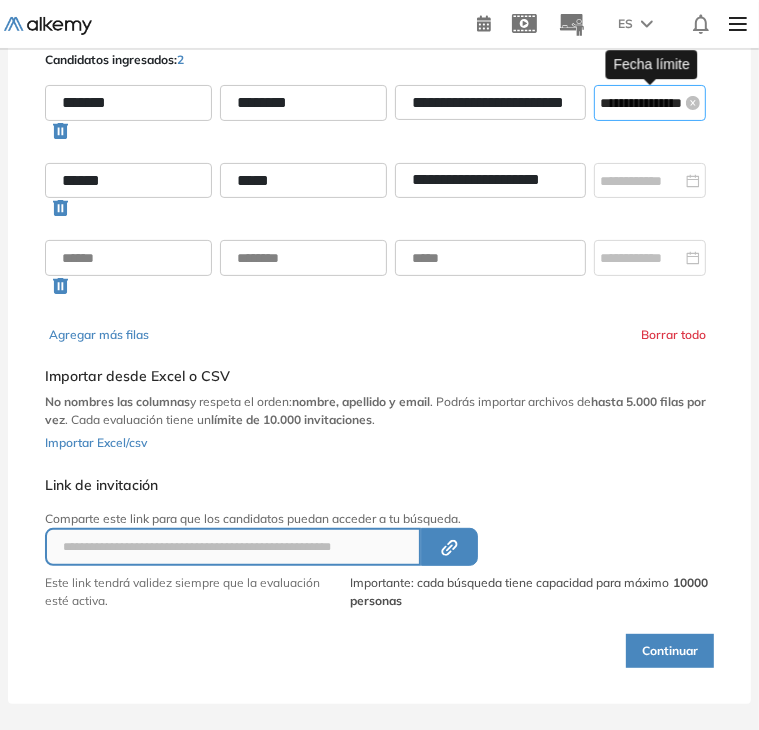 type on "*****" 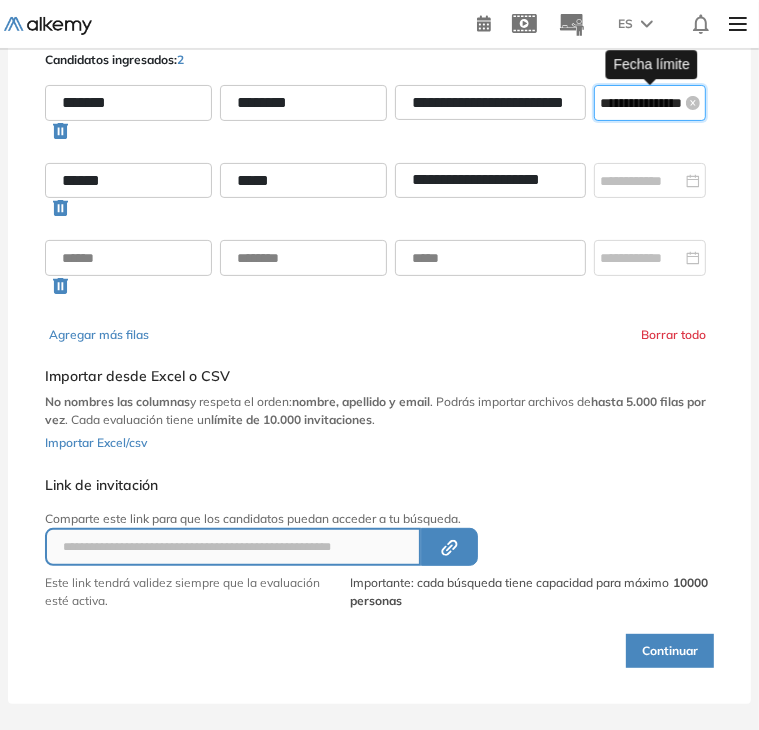 click on "**********" at bounding box center [641, 103] 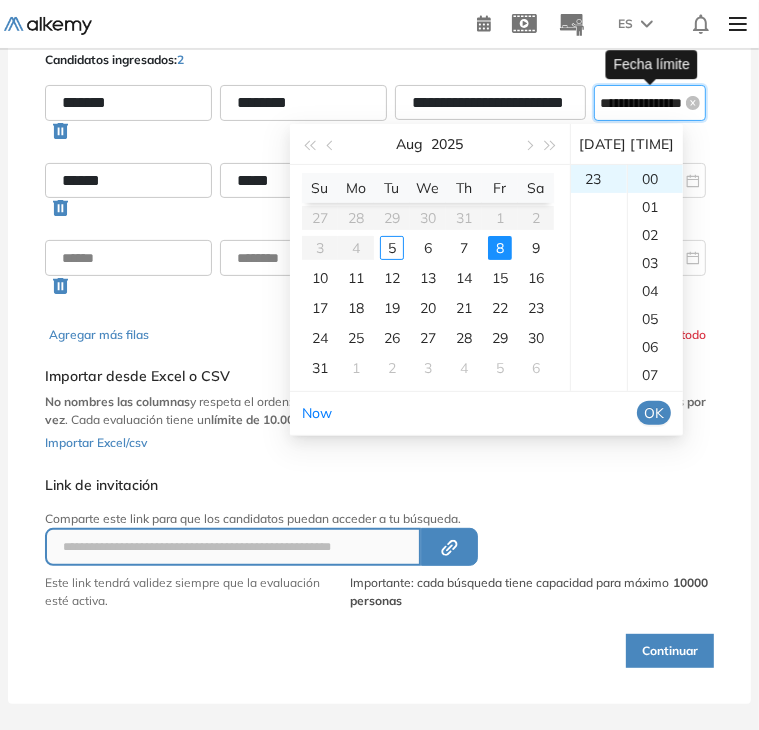 scroll, scrollTop: 0, scrollLeft: 37, axis: horizontal 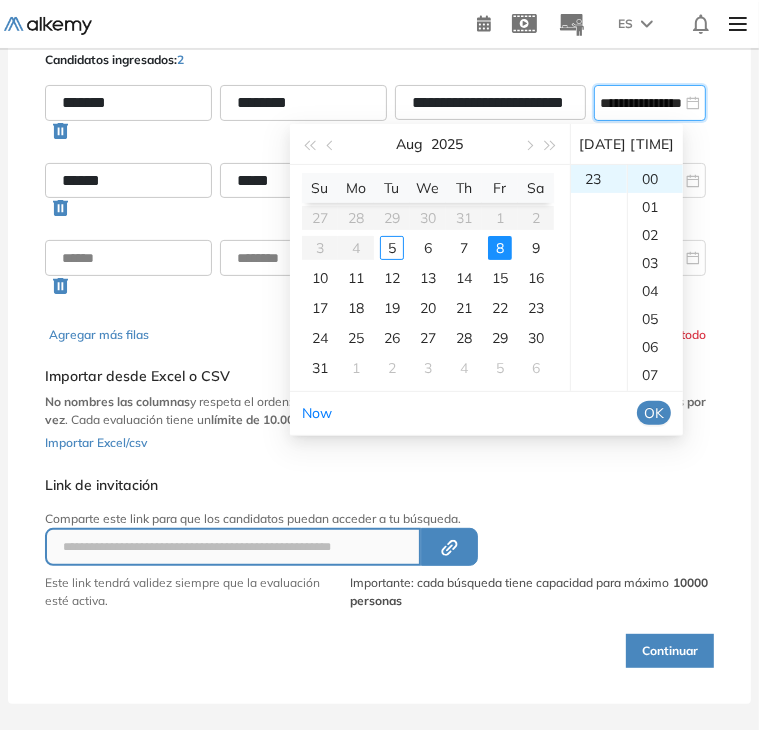 click on "**********" at bounding box center [379, 328] 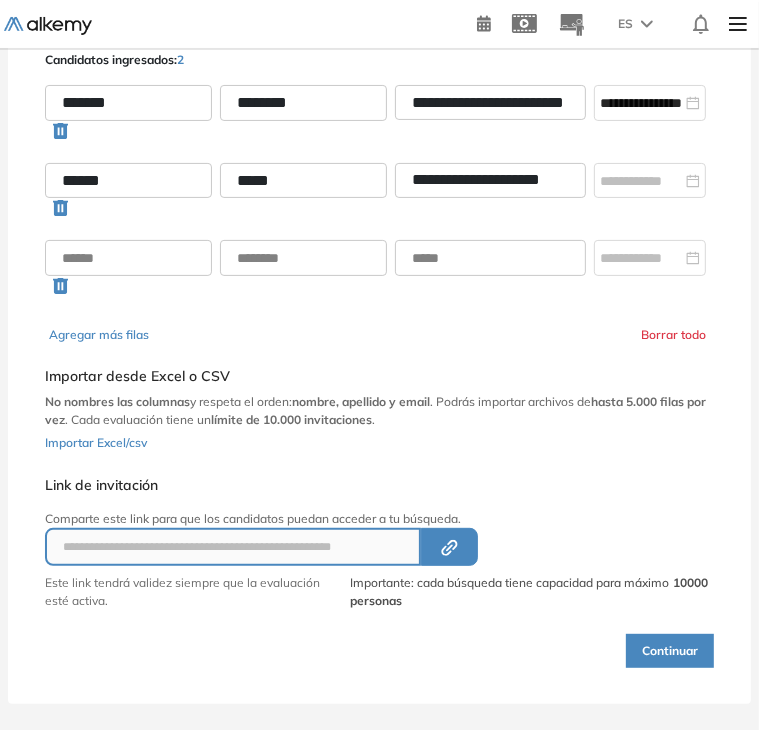 click on "**********" at bounding box center [379, 328] 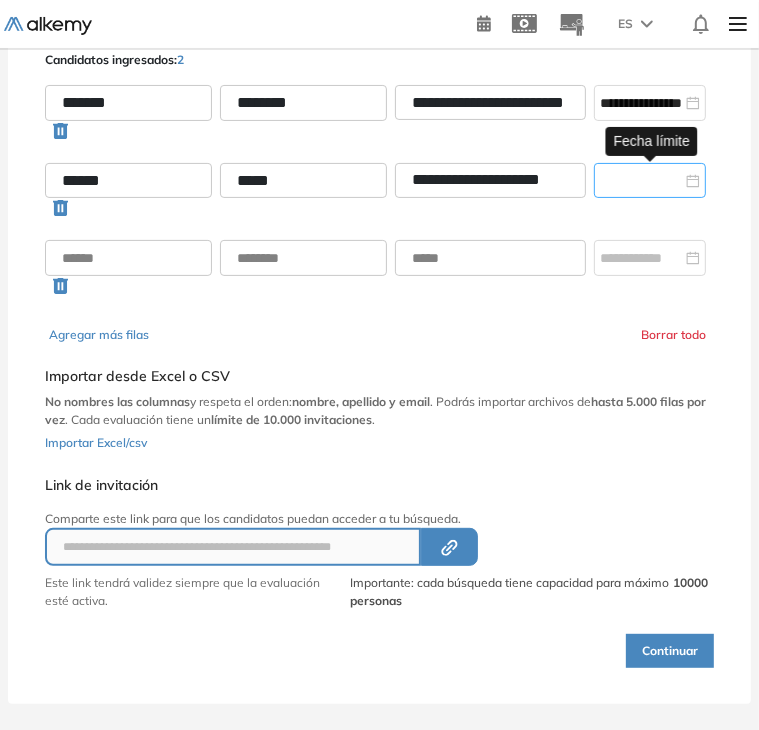 click at bounding box center (641, 181) 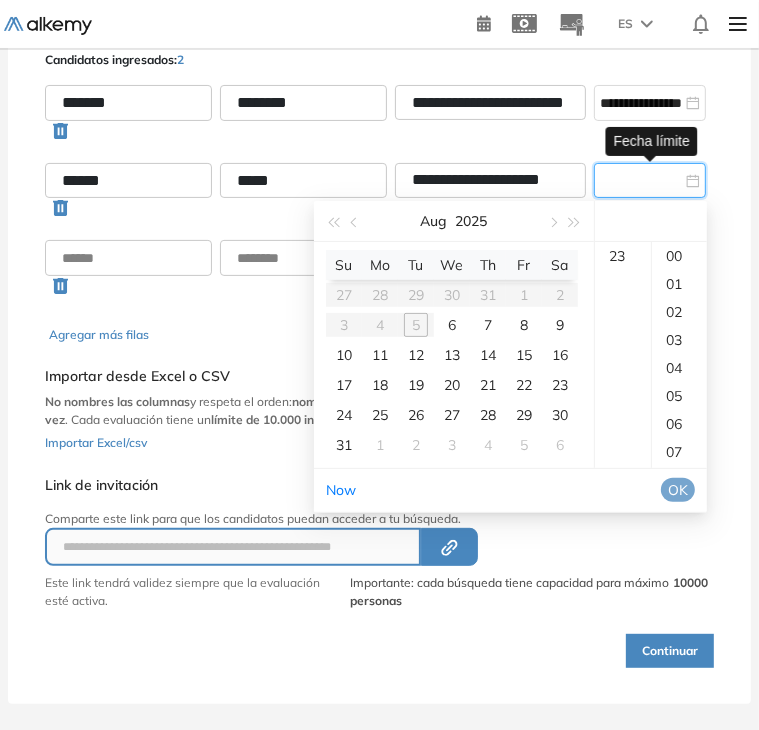 paste on "**********" 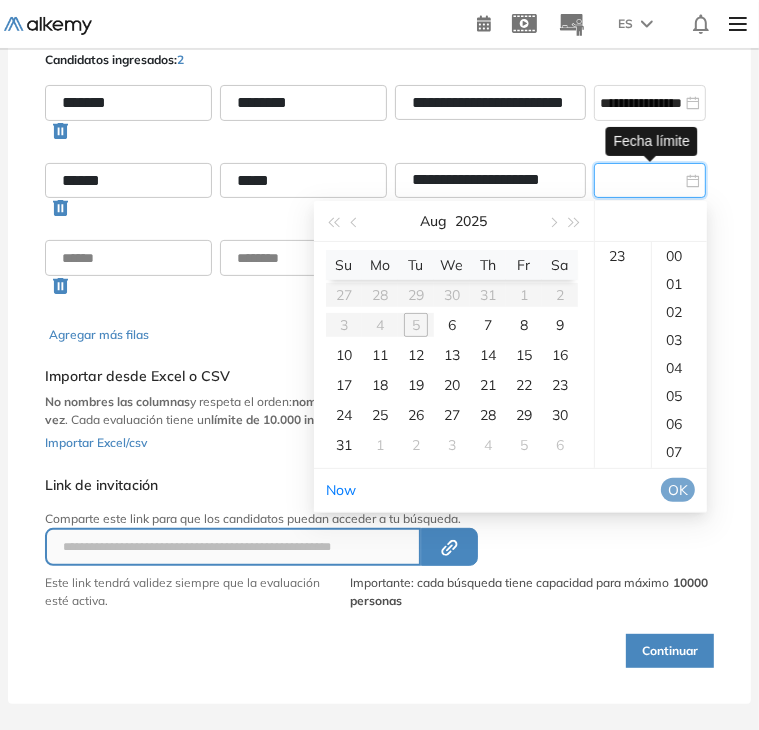 type on "**********" 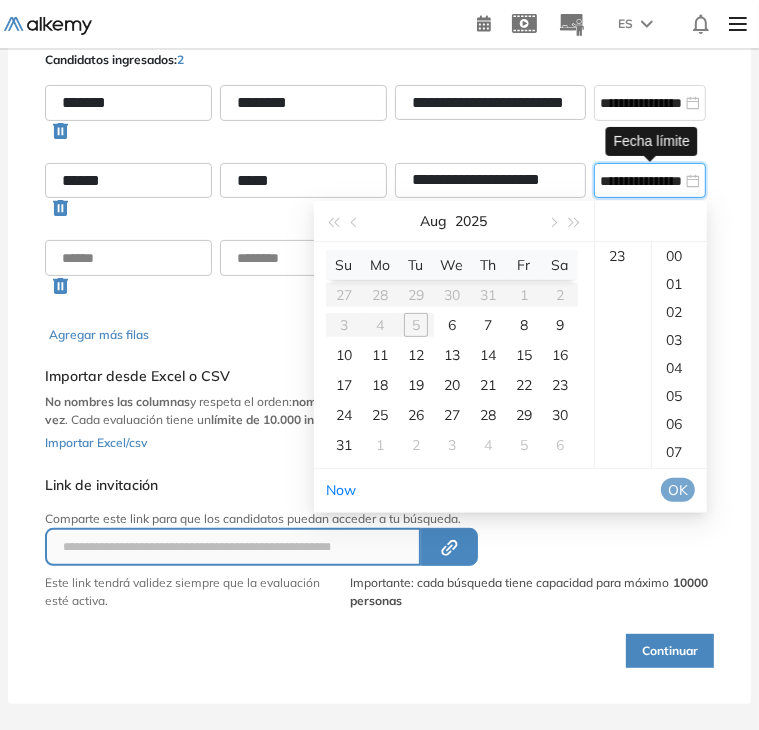 scroll, scrollTop: 0, scrollLeft: 37, axis: horizontal 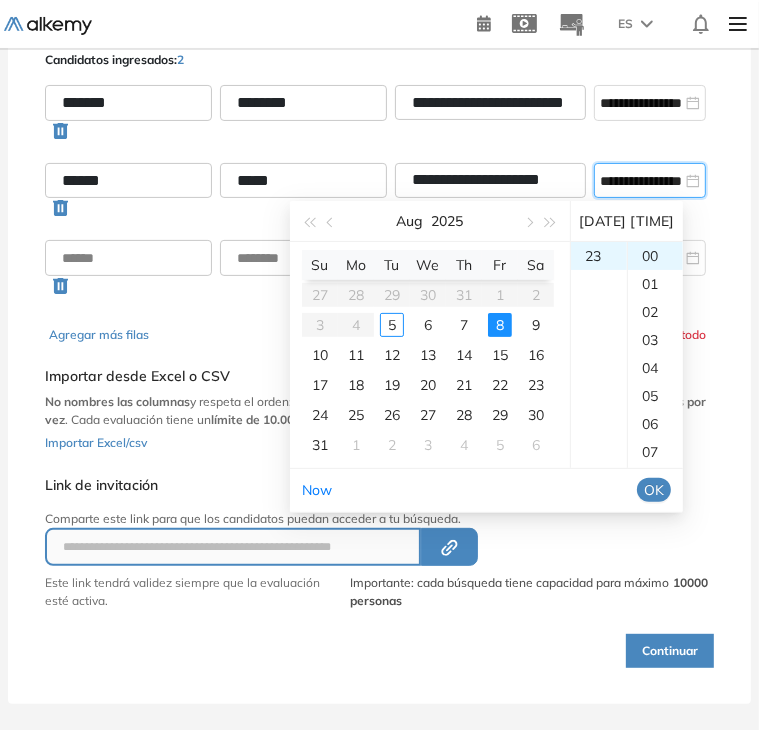 click on "**********" at bounding box center (379, 359) 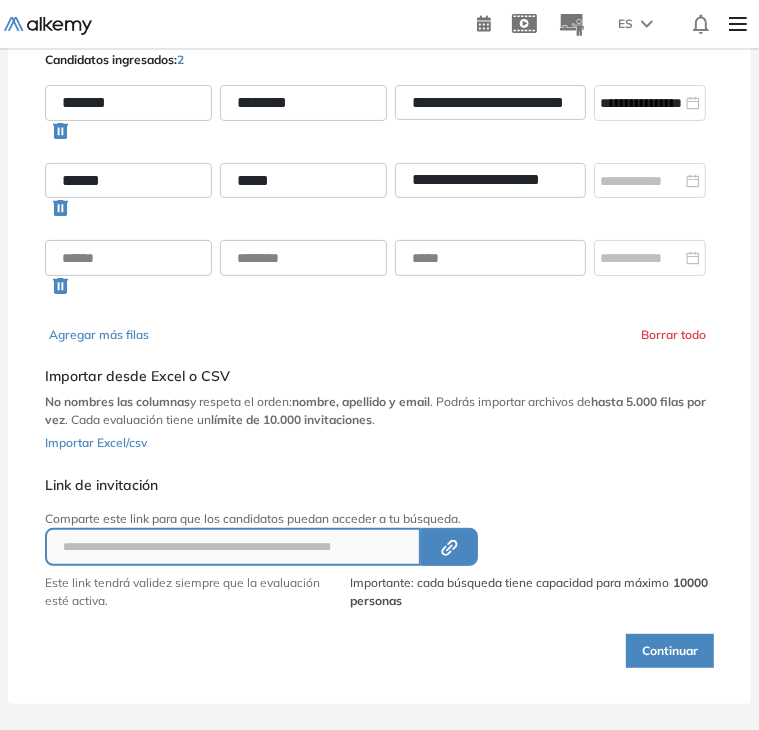 scroll, scrollTop: 0, scrollLeft: 0, axis: both 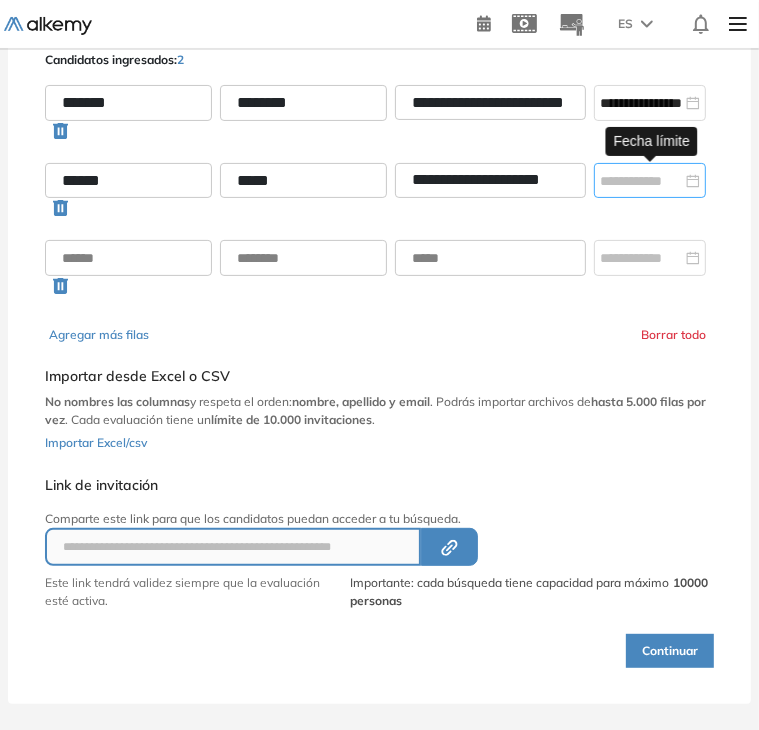 click at bounding box center [650, 181] 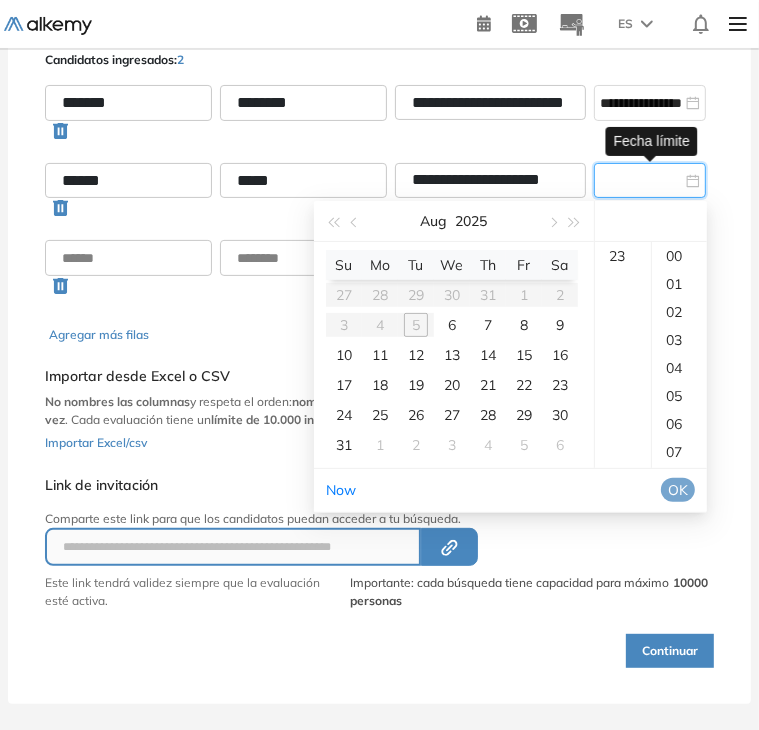paste on "**********" 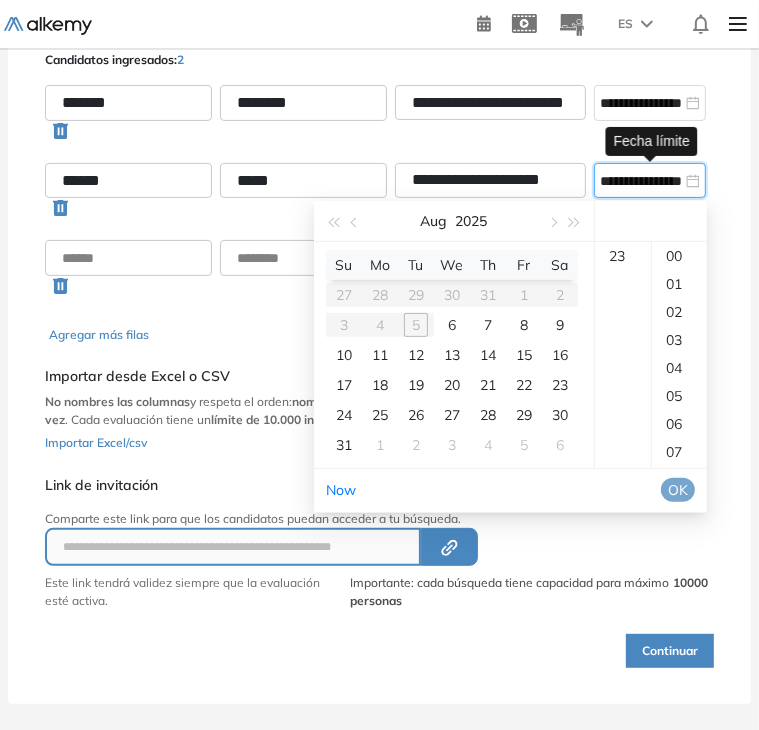 scroll, scrollTop: 0, scrollLeft: 37, axis: horizontal 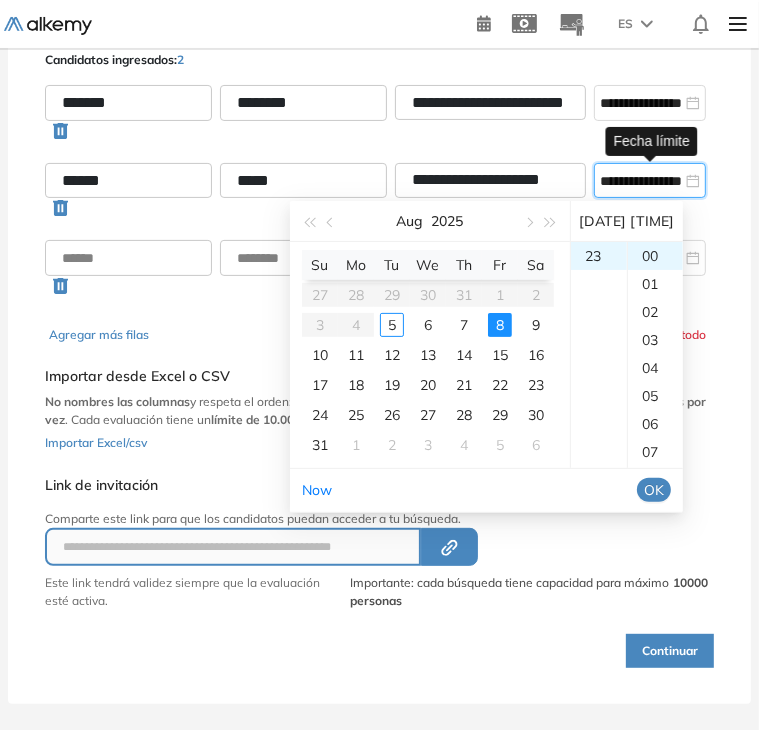 click on "OK" at bounding box center [654, 490] 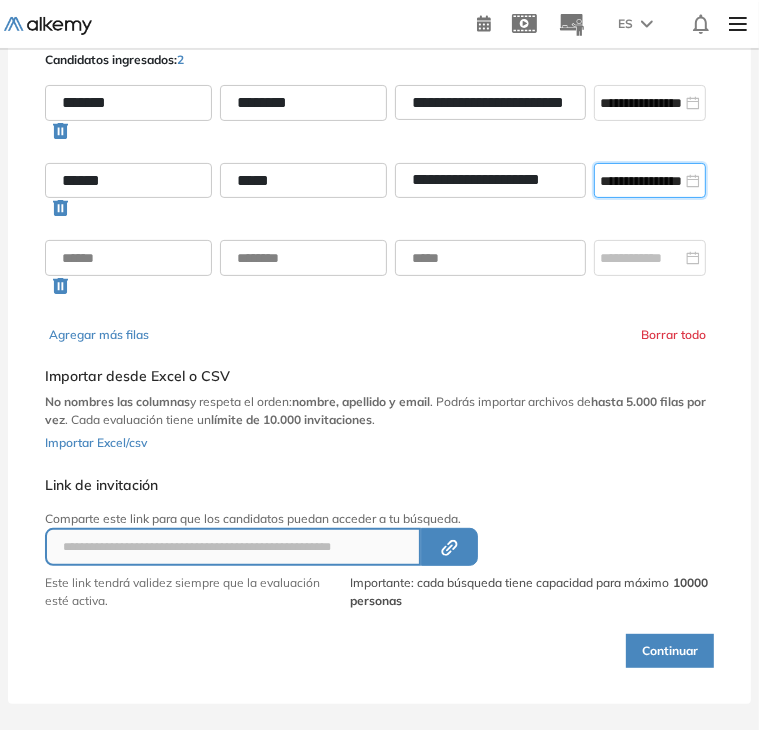 type on "**********" 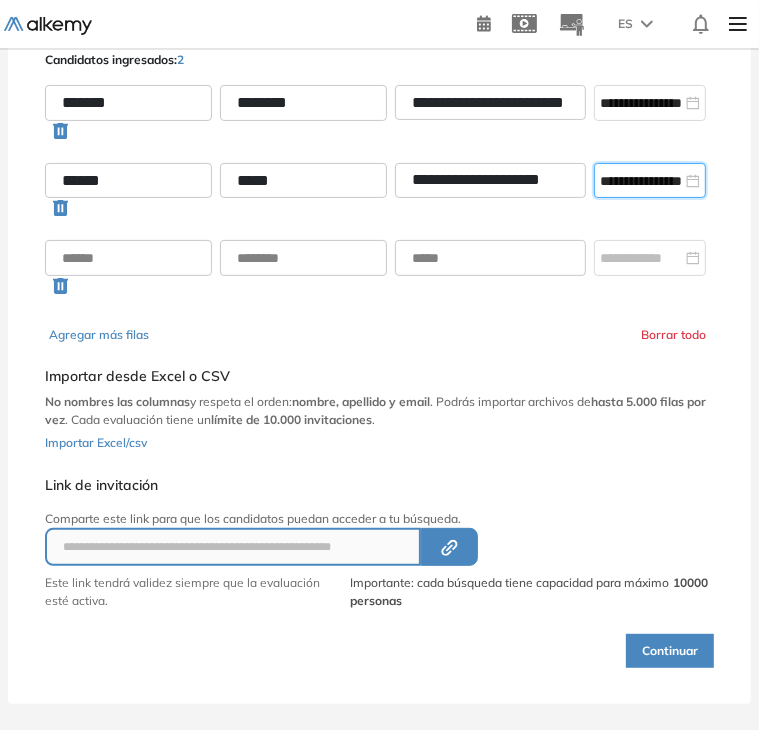 drag, startPoint x: 673, startPoint y: 484, endPoint x: 556, endPoint y: 317, distance: 203.90685 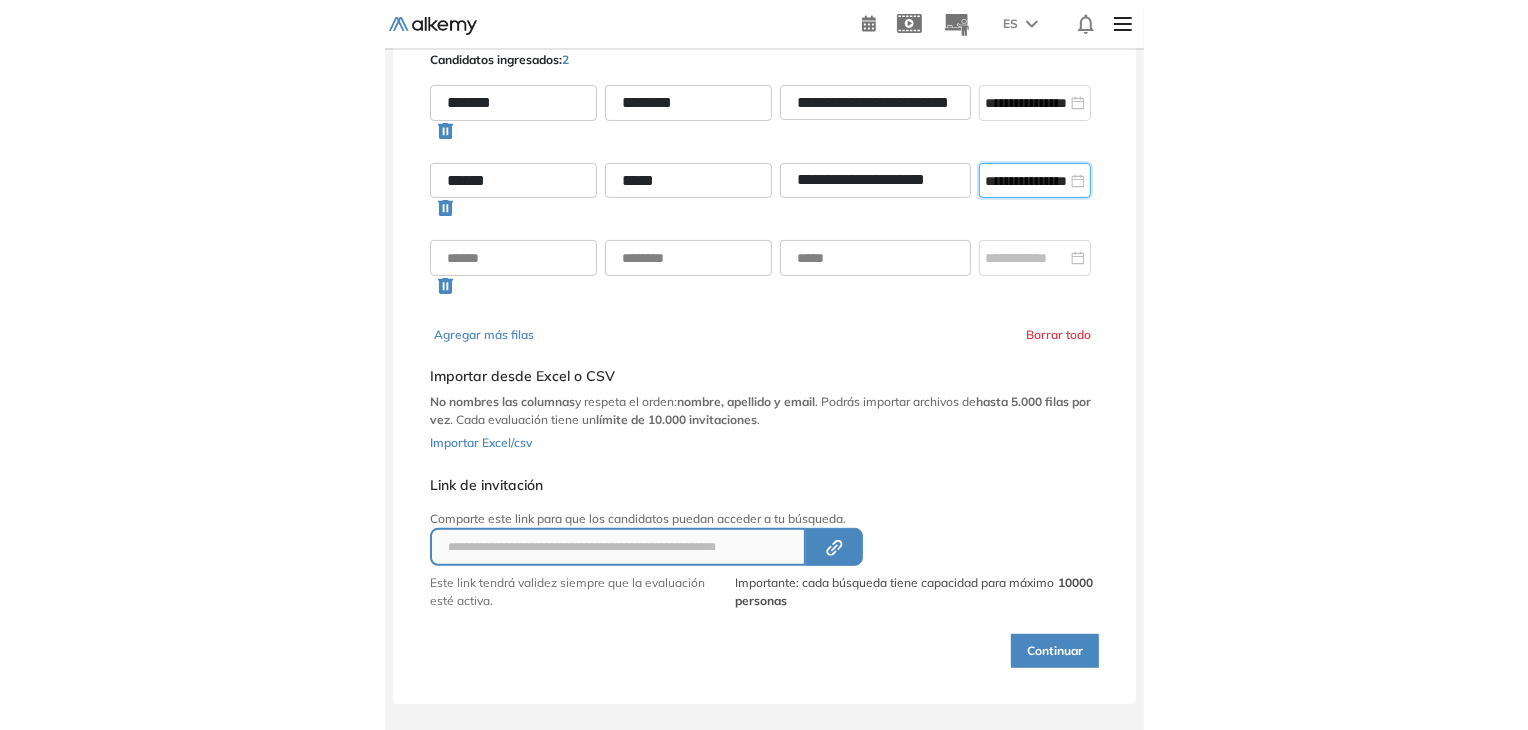 scroll, scrollTop: 0, scrollLeft: 0, axis: both 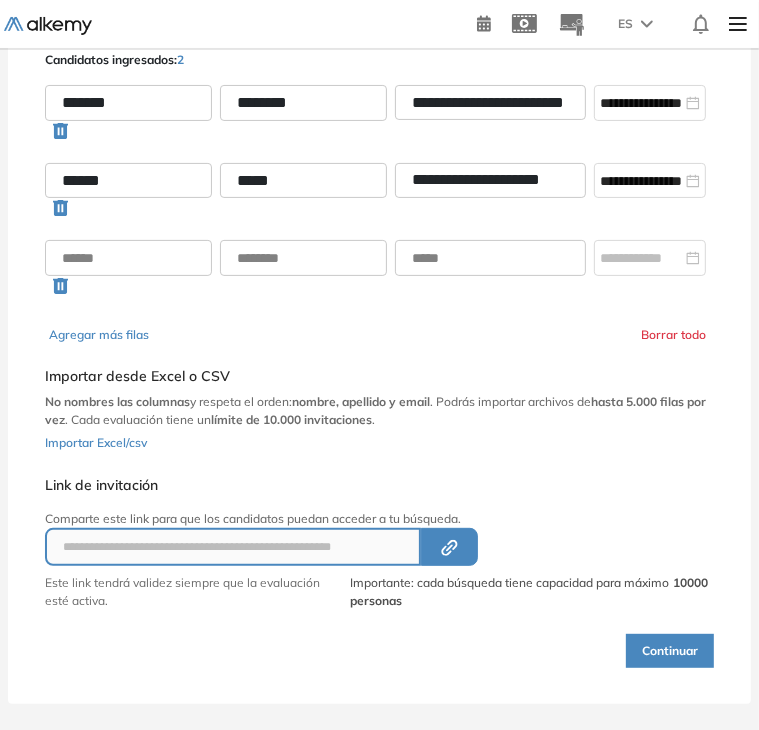 click on "Link de invitación" at bounding box center [379, 485] 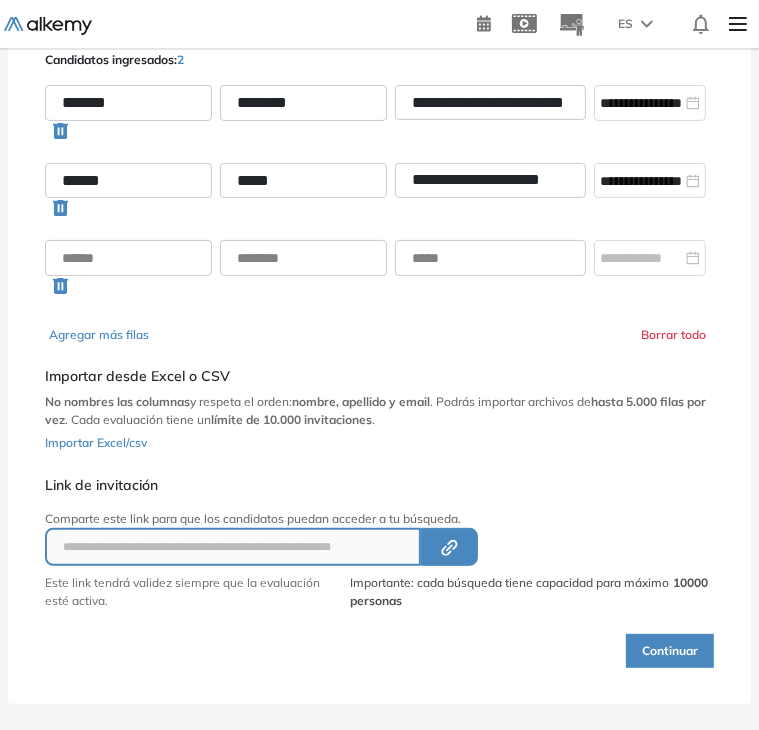 click on "Continuar" at bounding box center [670, 651] 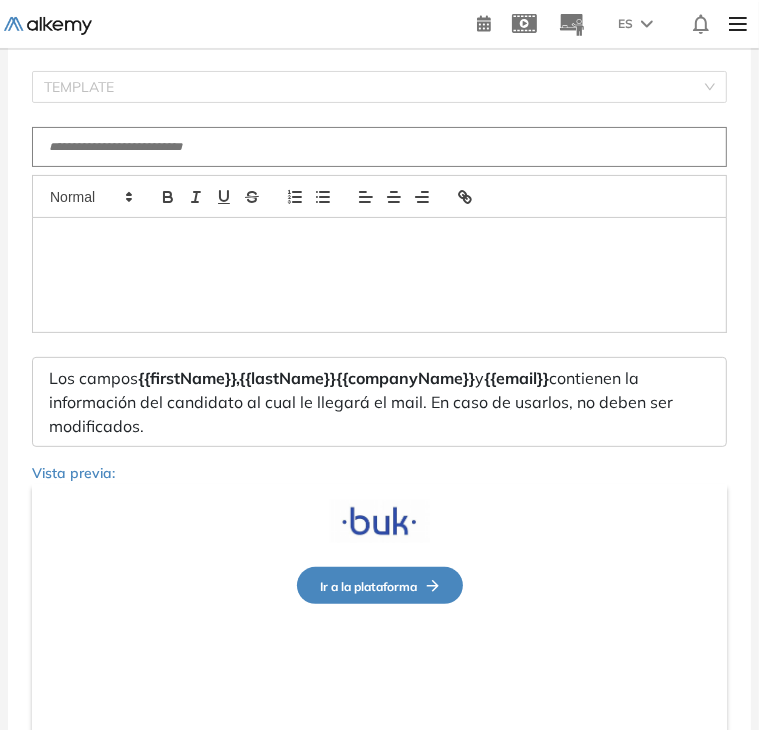 type on "**********" 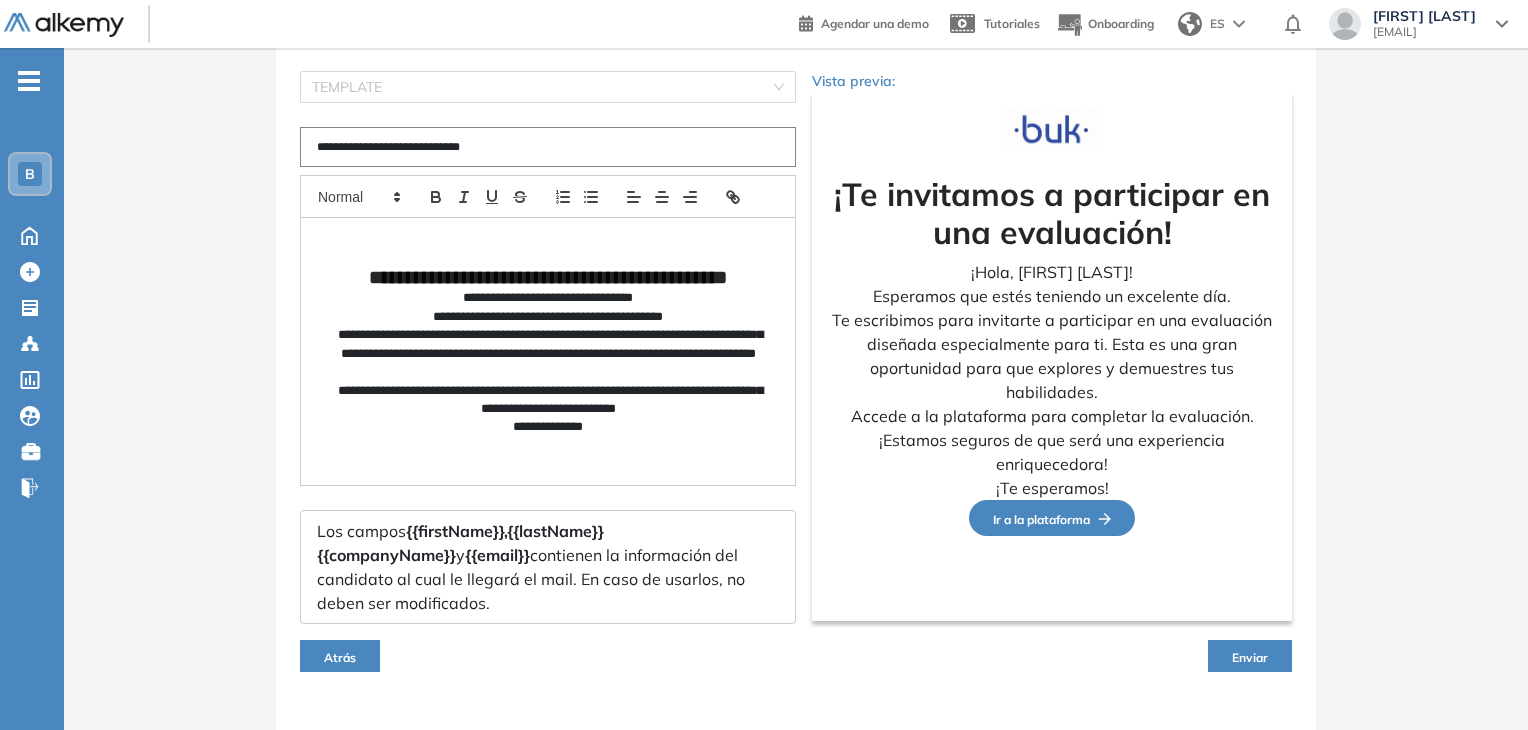 click on "**********" at bounding box center (548, 317) 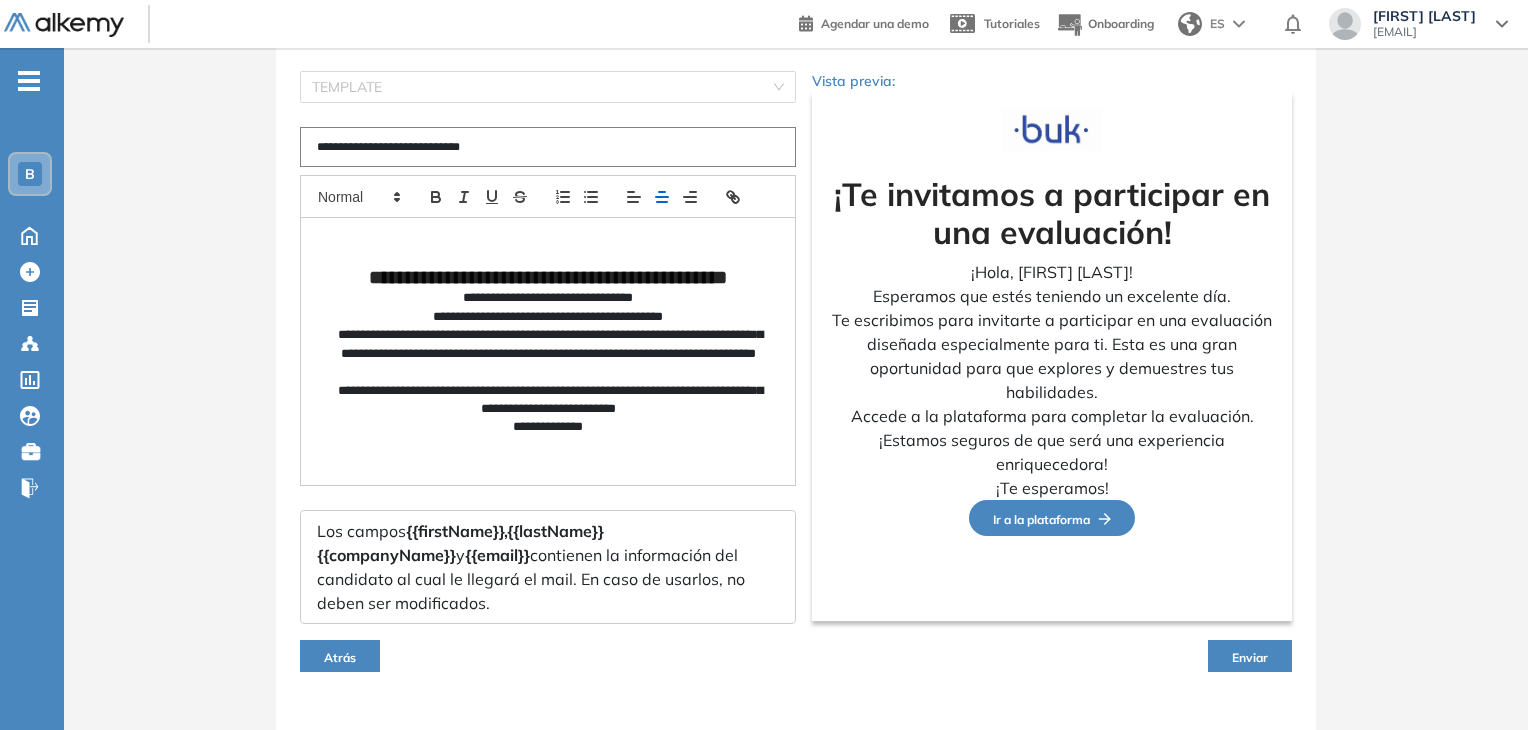 drag, startPoint x: 461, startPoint y: 363, endPoint x: 482, endPoint y: 407, distance: 48.754486 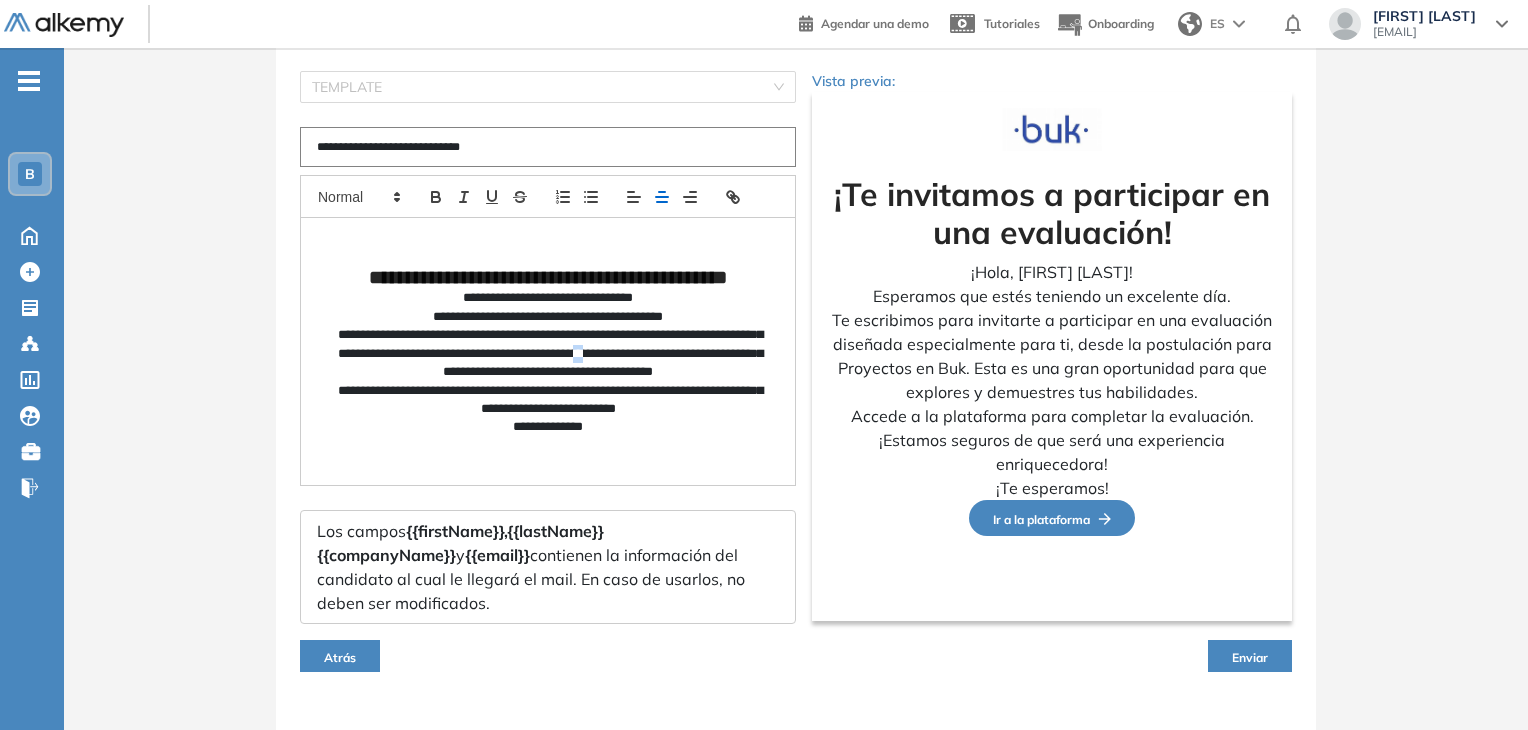 click on "**********" at bounding box center (548, 353) 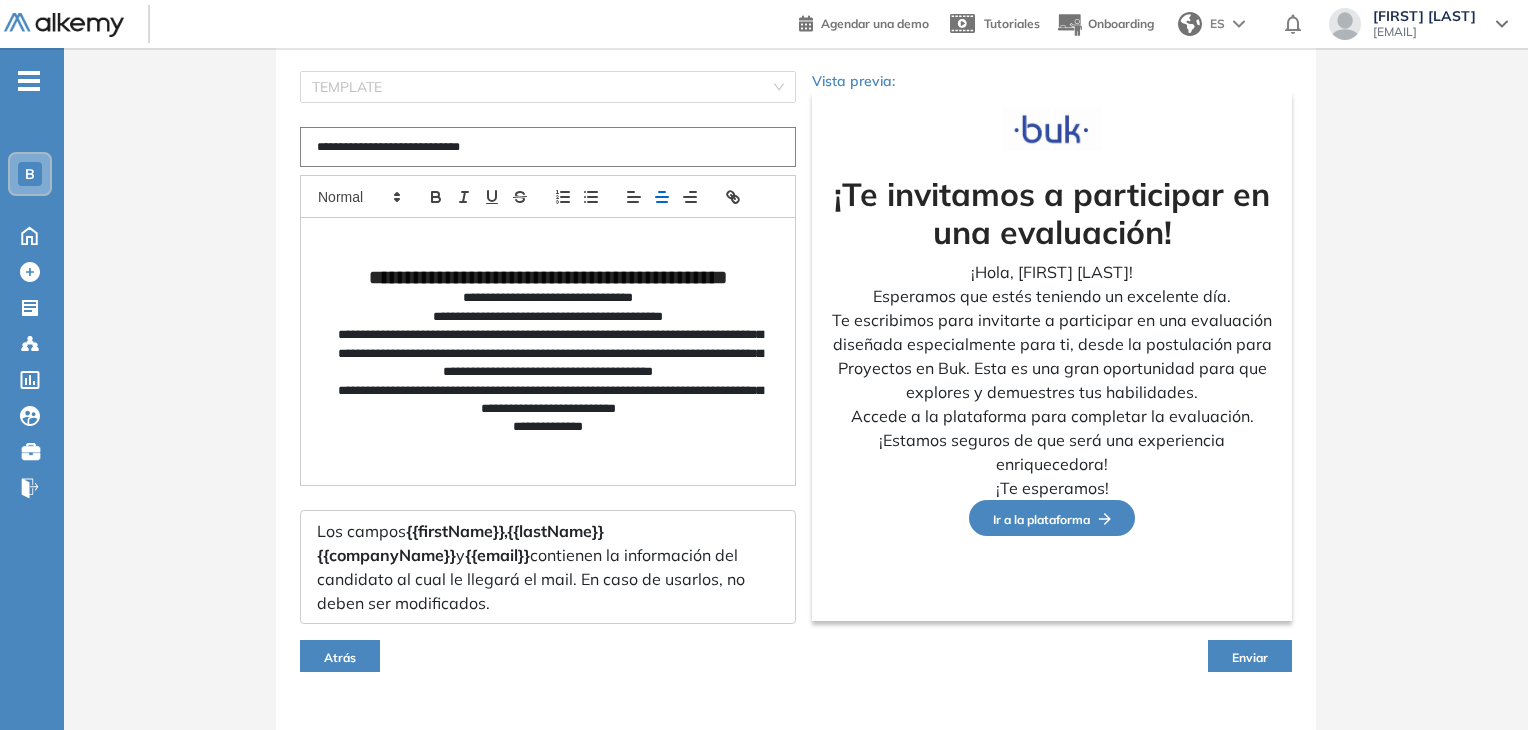 click on "**********" at bounding box center [548, 400] 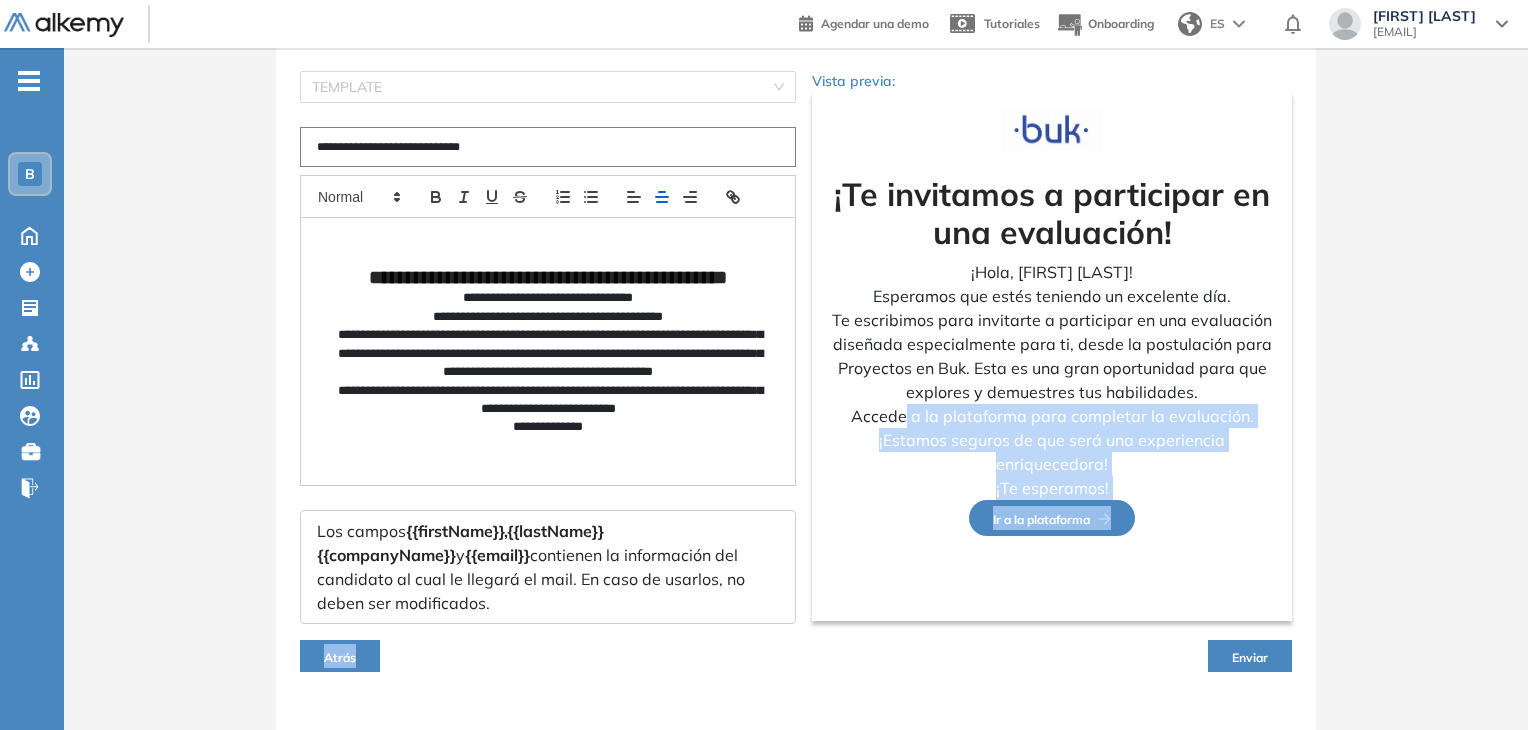 drag, startPoint x: 1229, startPoint y: 653, endPoint x: 907, endPoint y: 399, distance: 410.12195 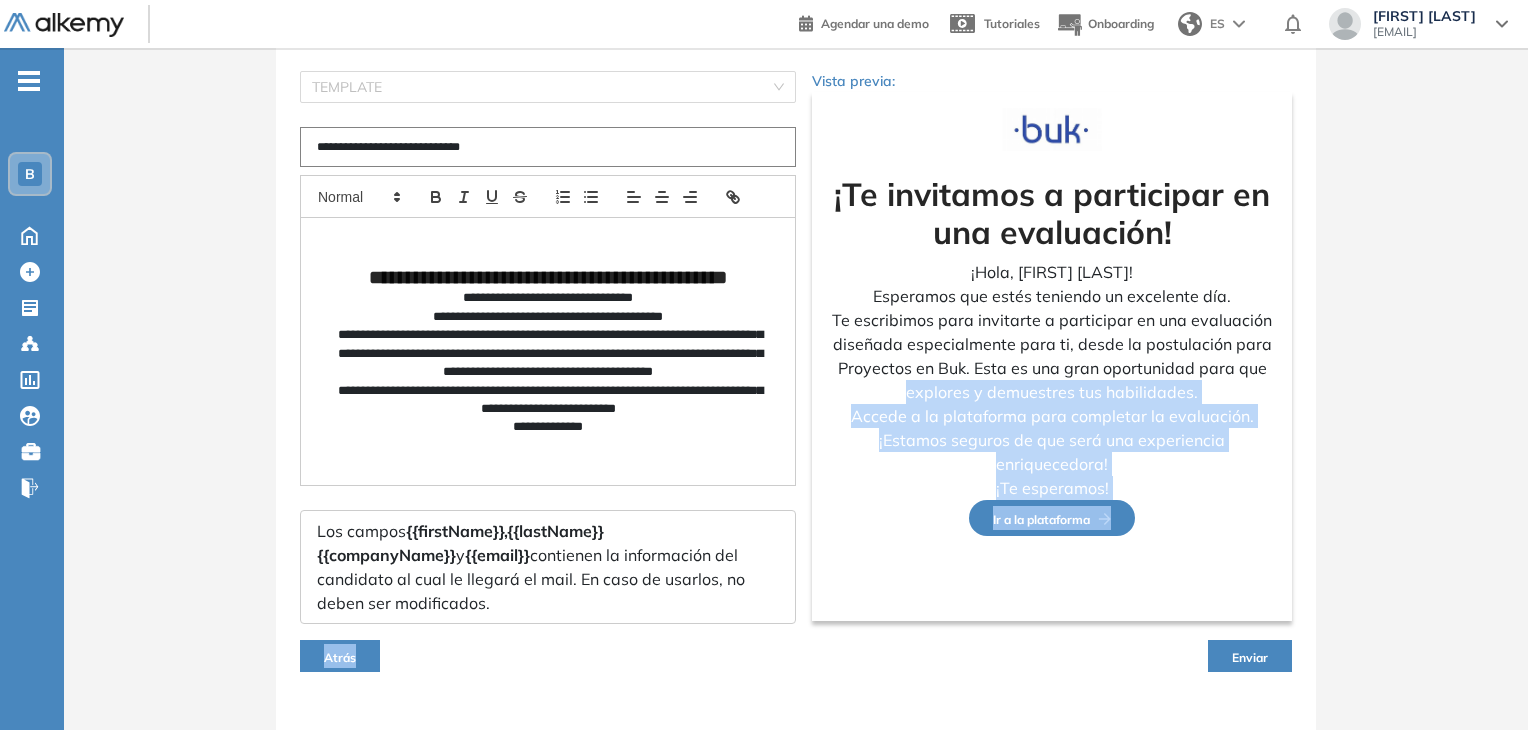 click on "Enviar" at bounding box center (1250, 657) 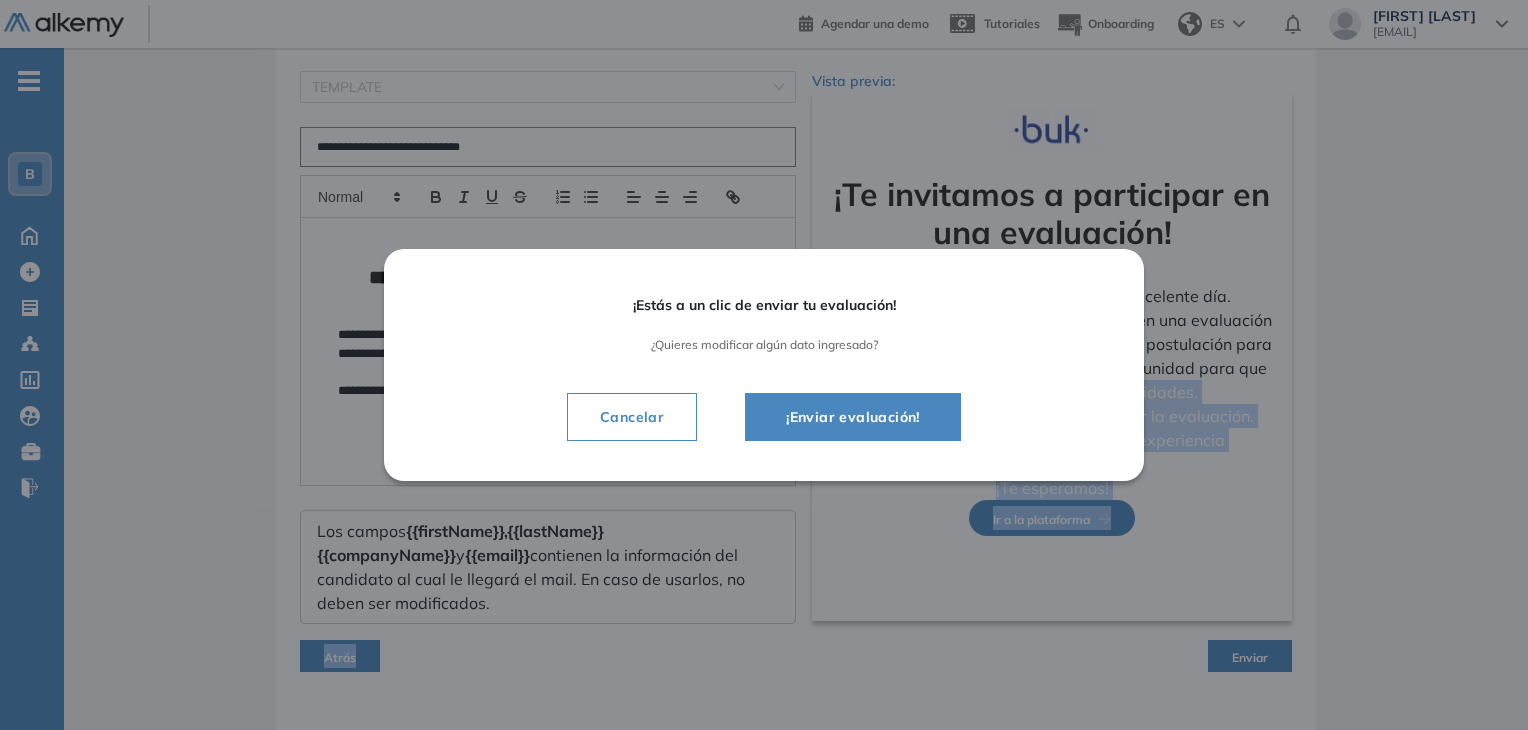 click on "¡Enviar evaluación!" at bounding box center (853, 417) 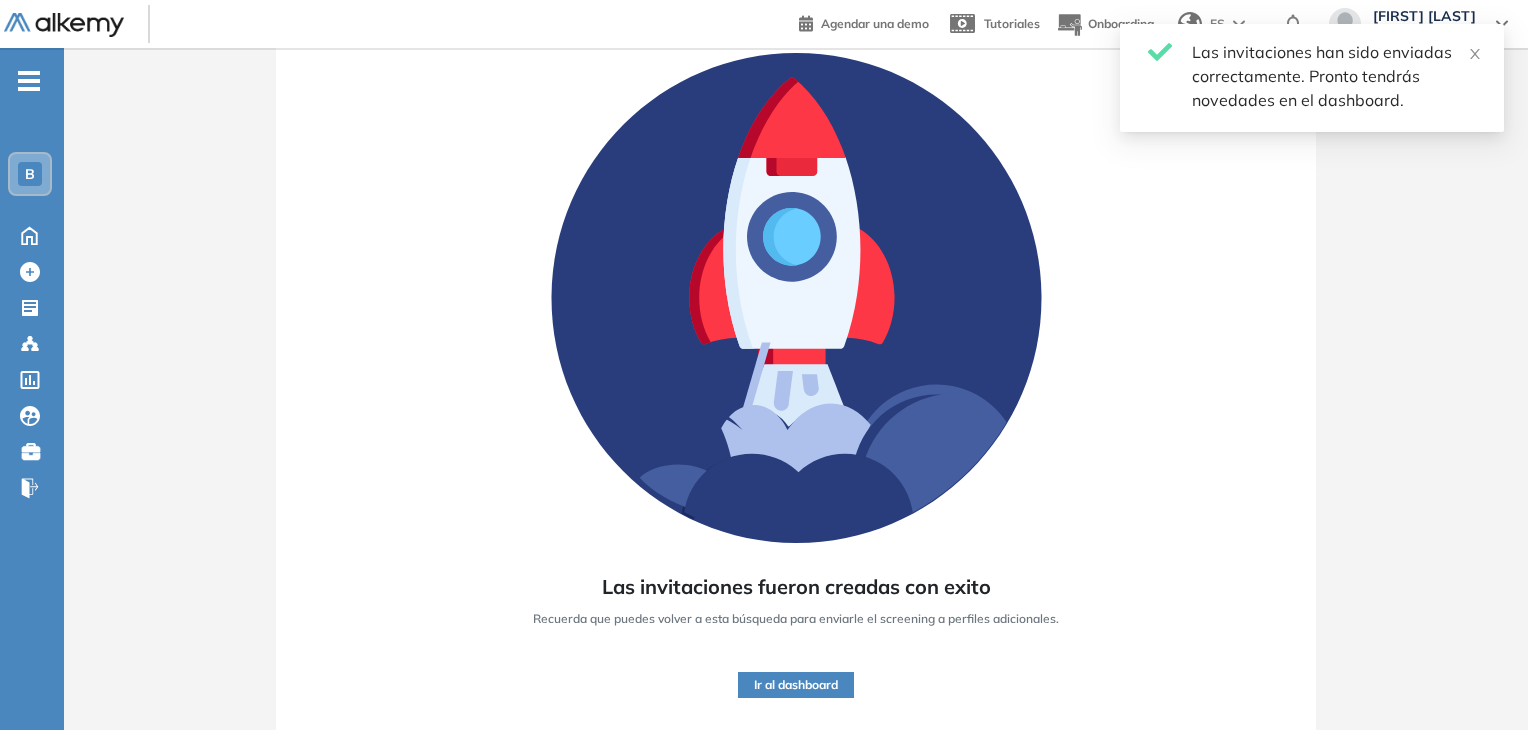 scroll, scrollTop: 0, scrollLeft: 0, axis: both 